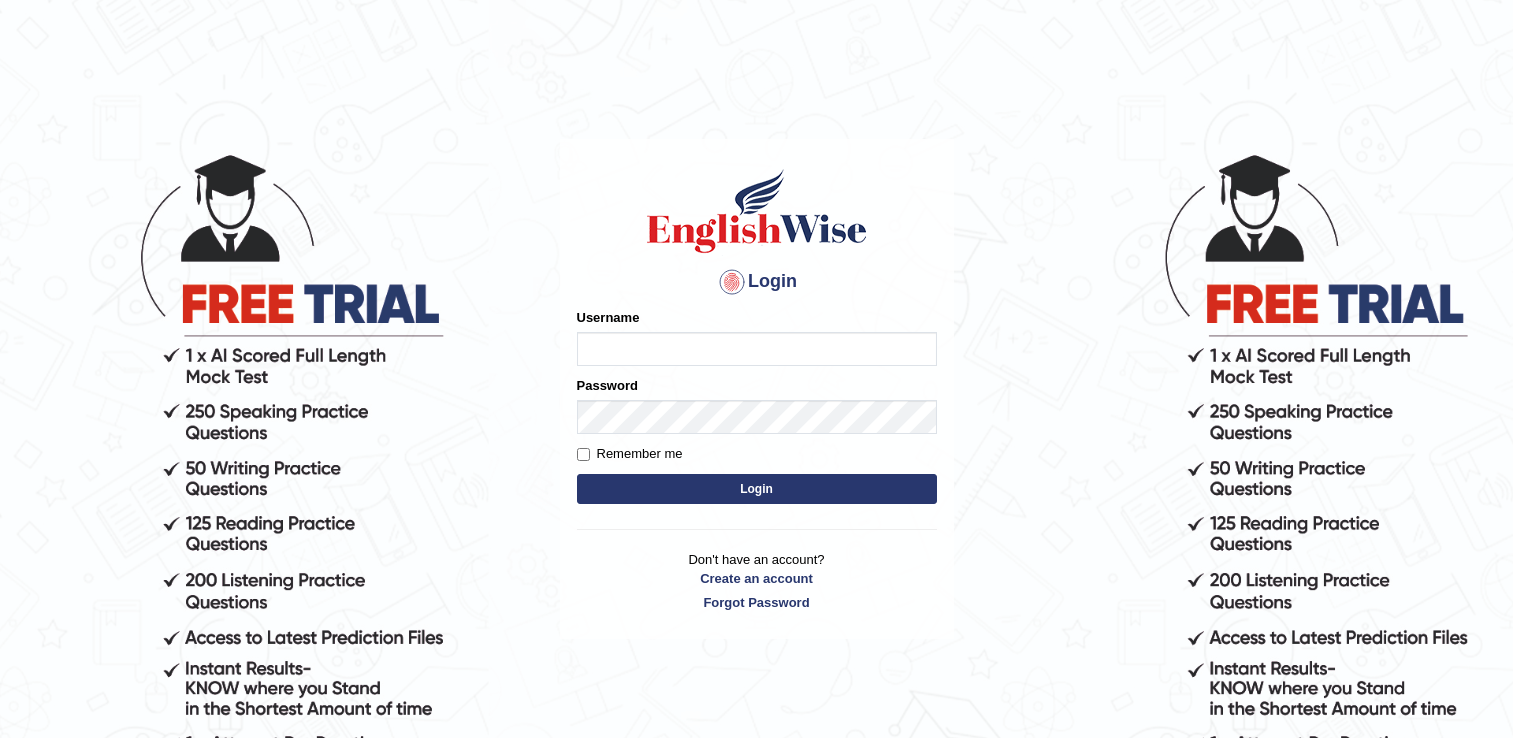 scroll, scrollTop: 0, scrollLeft: 0, axis: both 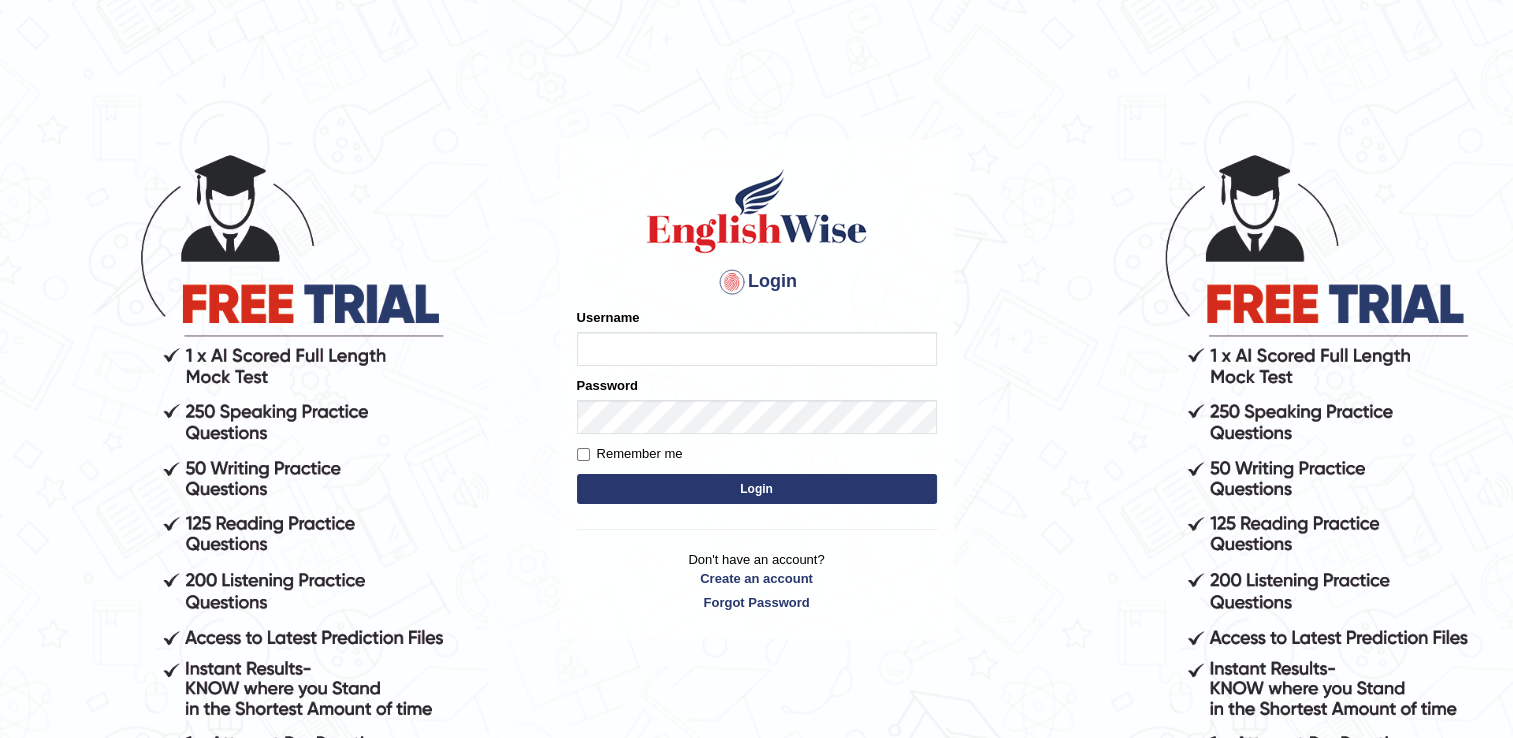 type on "[PHONE]" 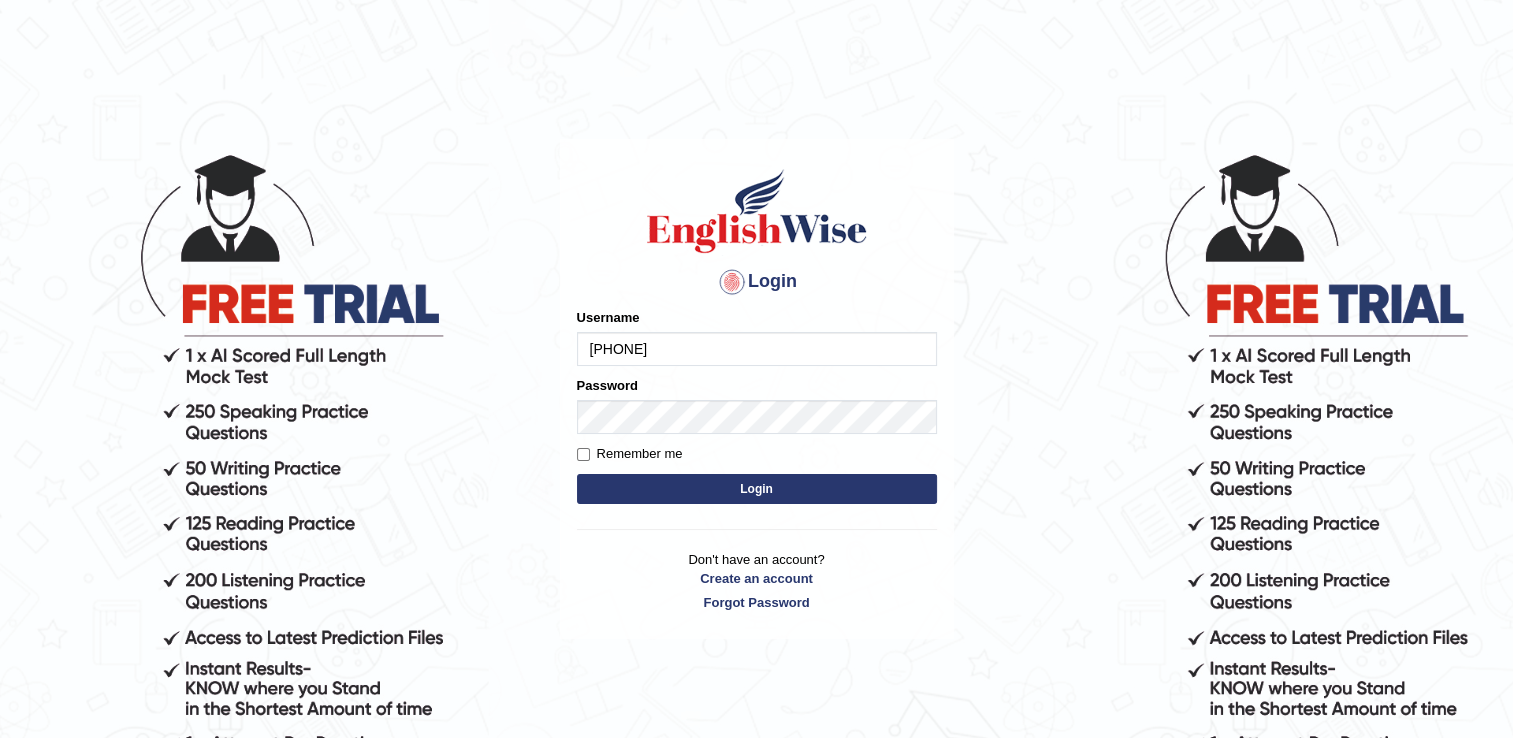 click on "Login" at bounding box center (757, 489) 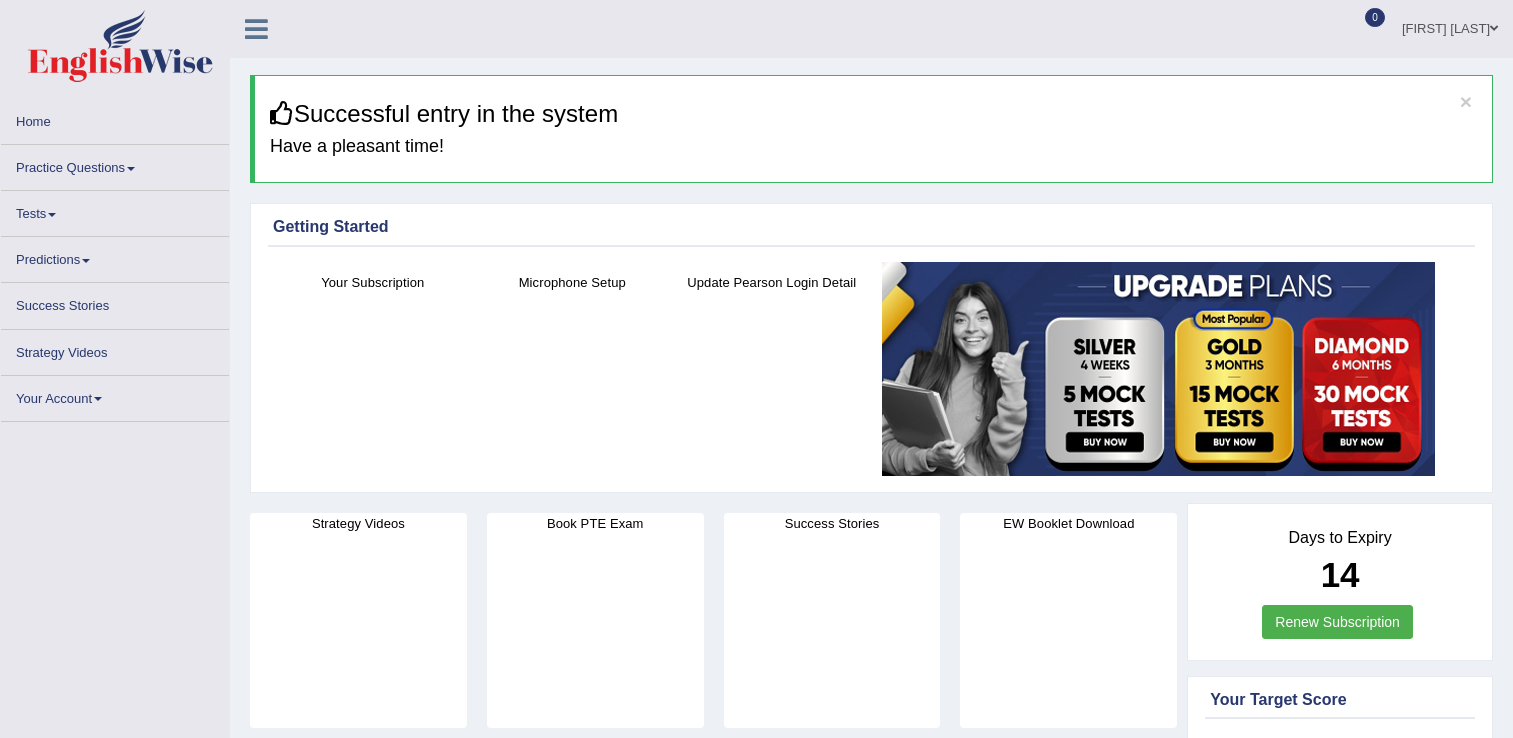 scroll, scrollTop: 0, scrollLeft: 0, axis: both 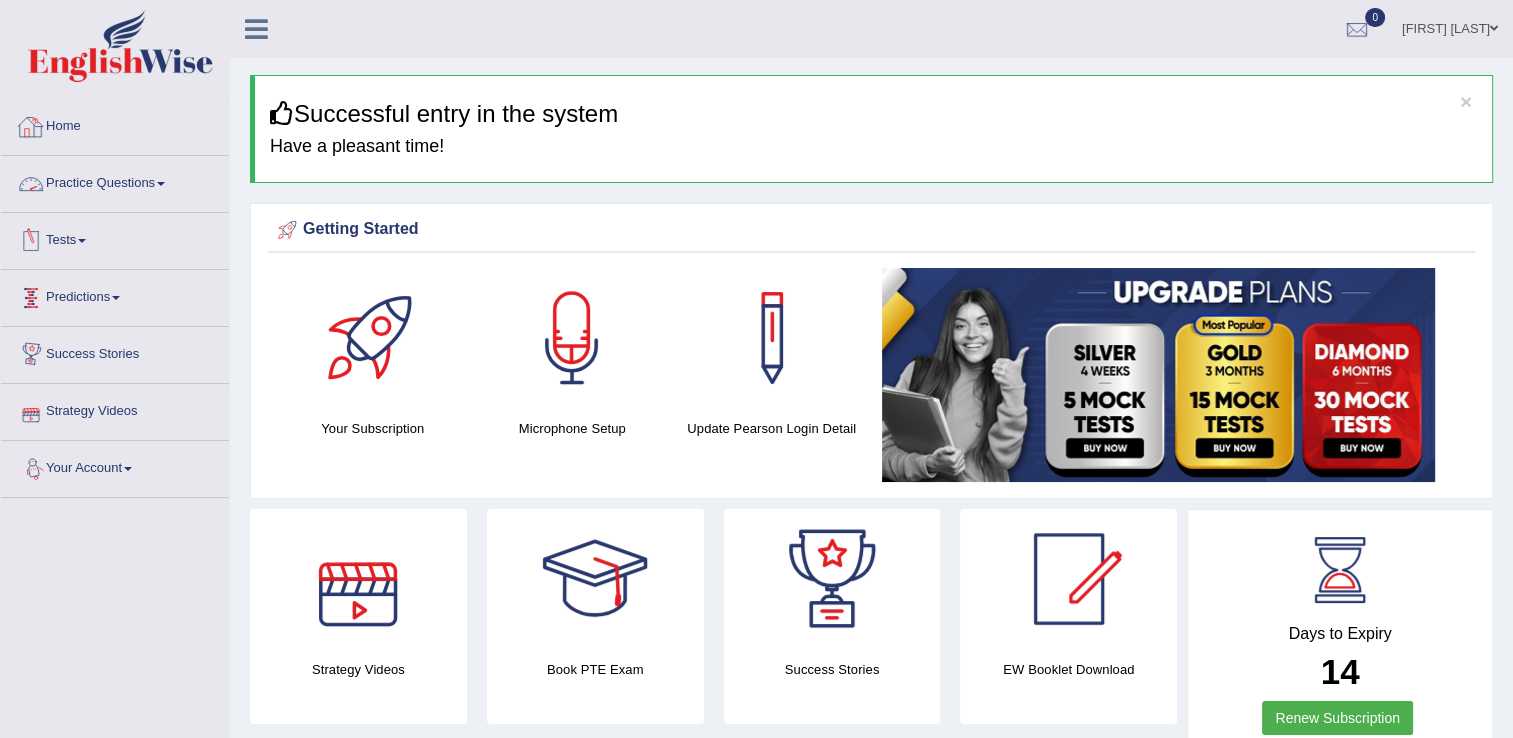 click on "Practice Questions" at bounding box center (115, 181) 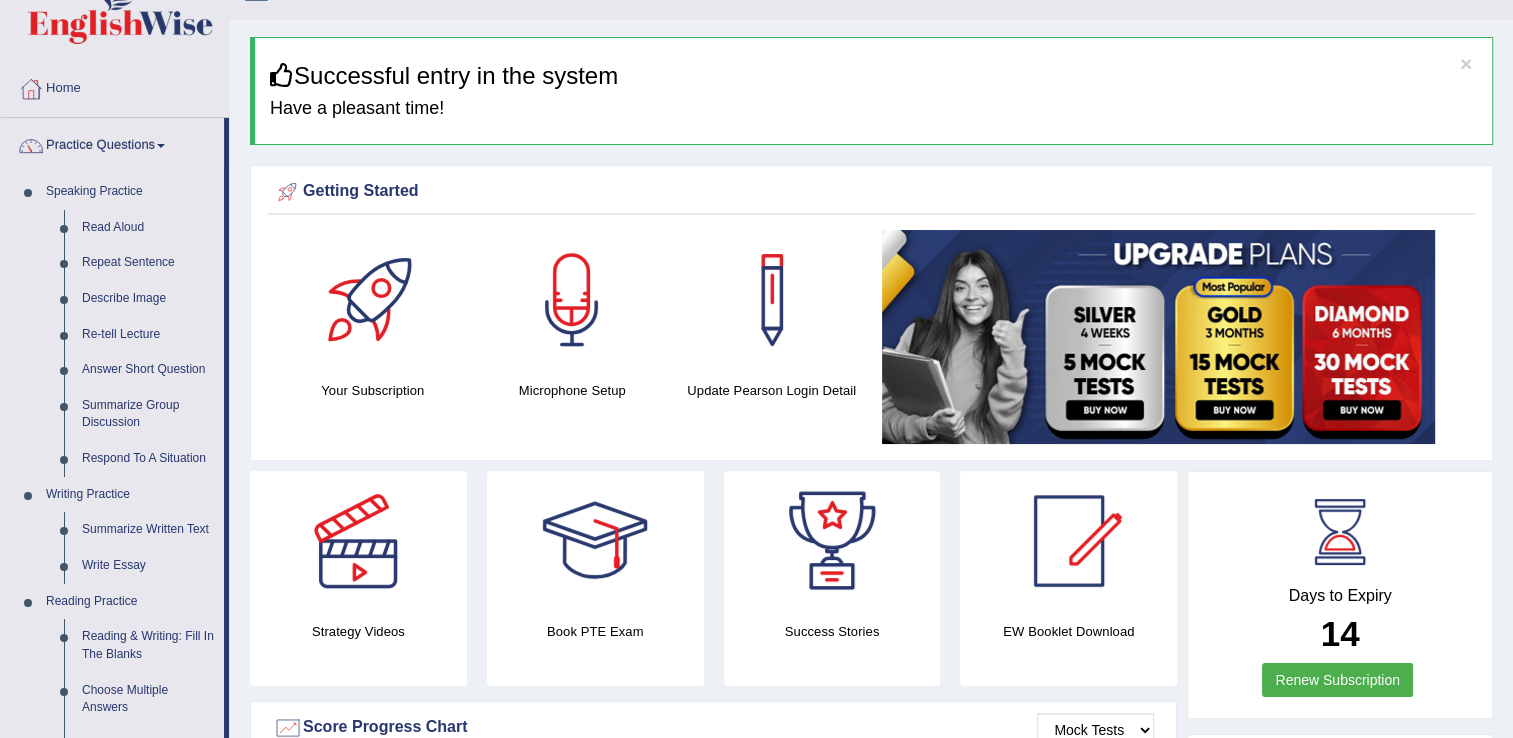 scroll, scrollTop: 0, scrollLeft: 0, axis: both 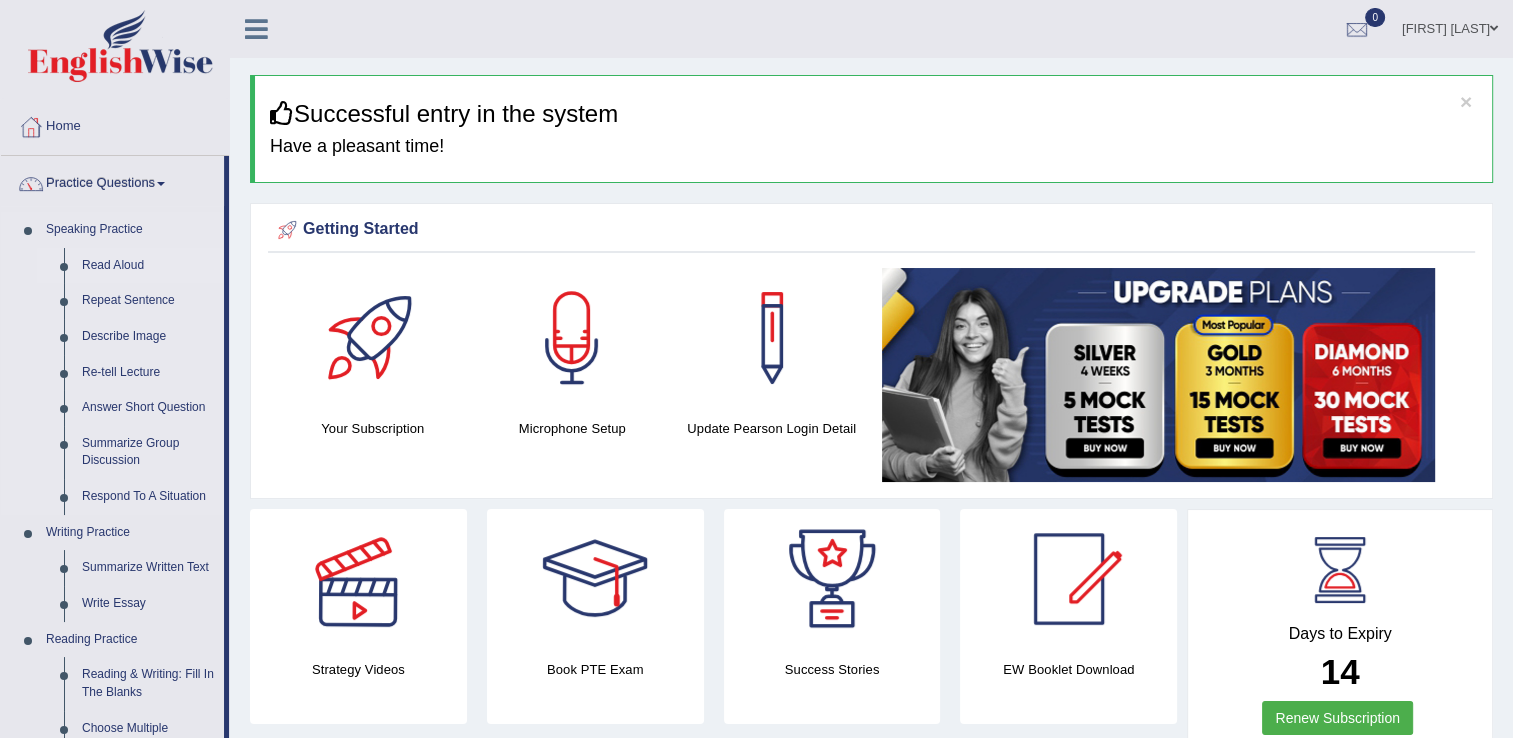 click on "Read Aloud" at bounding box center (148, 266) 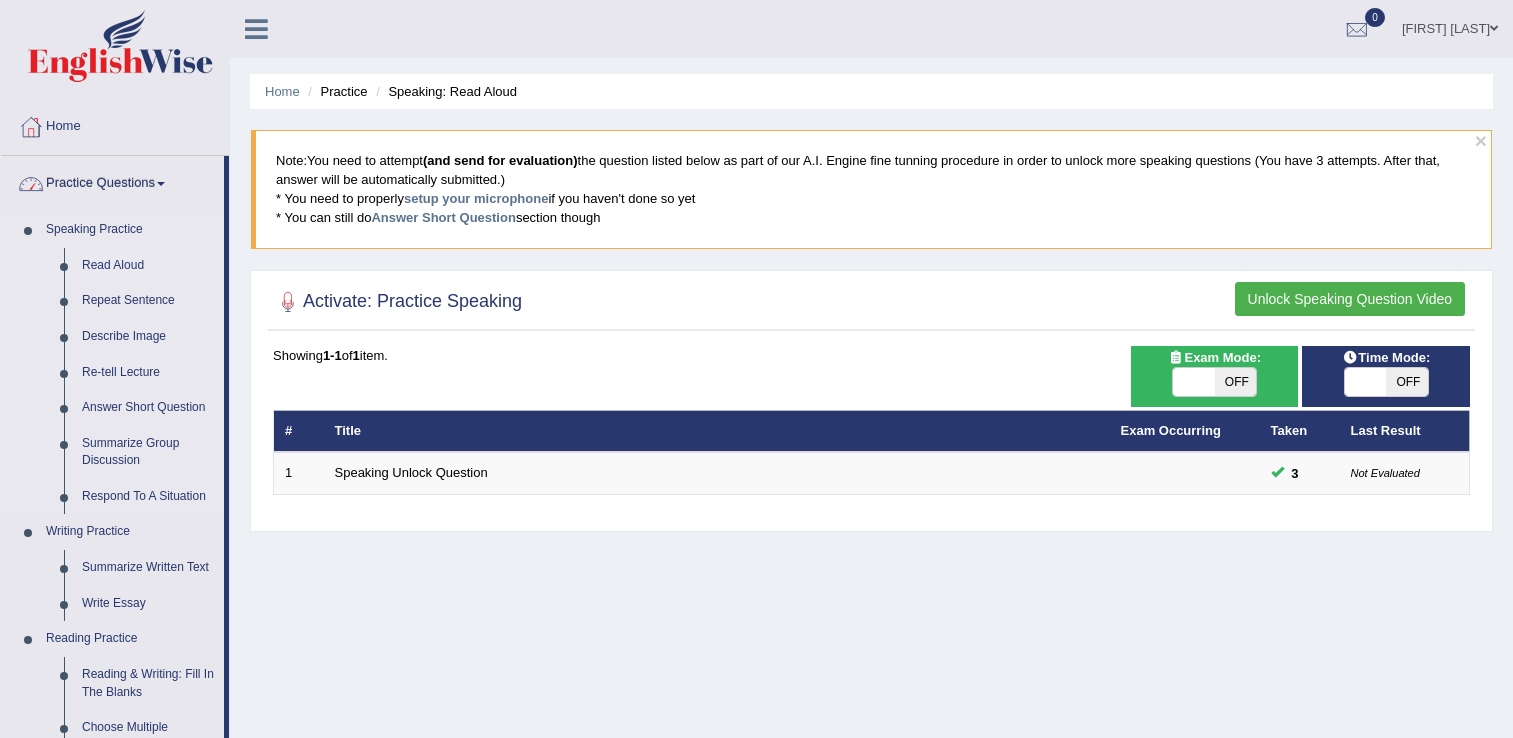 scroll, scrollTop: 0, scrollLeft: 0, axis: both 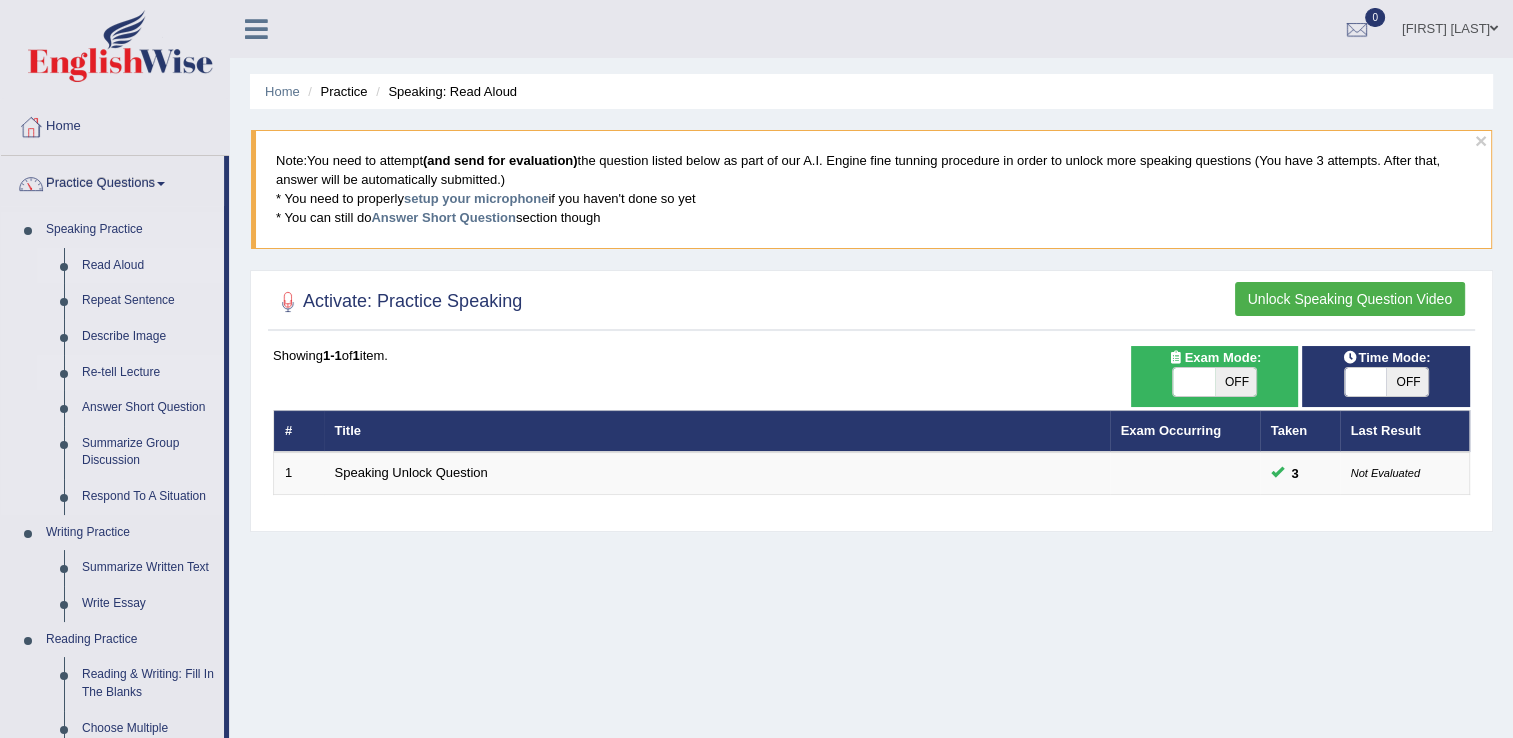 click on "Re-tell Lecture" at bounding box center [148, 373] 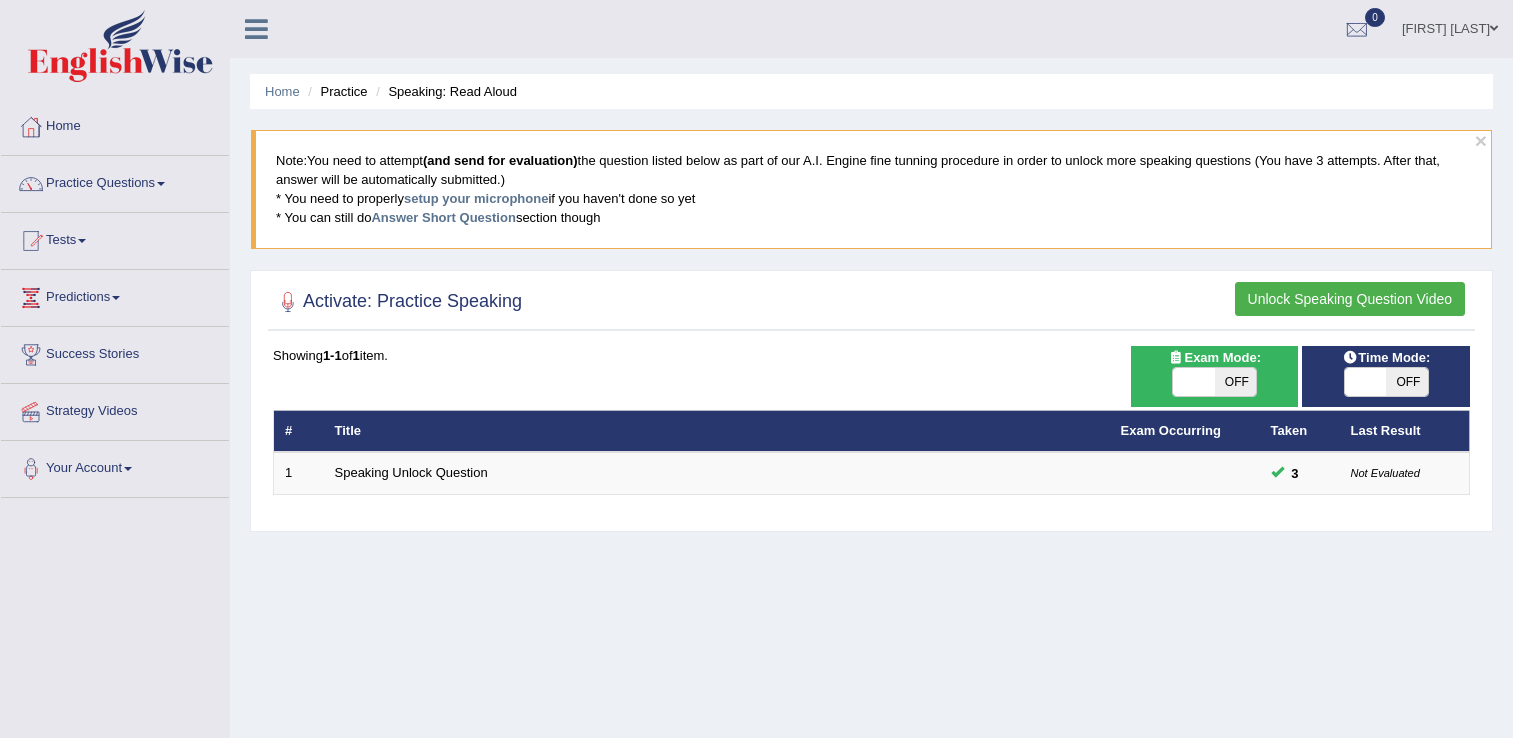 scroll, scrollTop: 0, scrollLeft: 0, axis: both 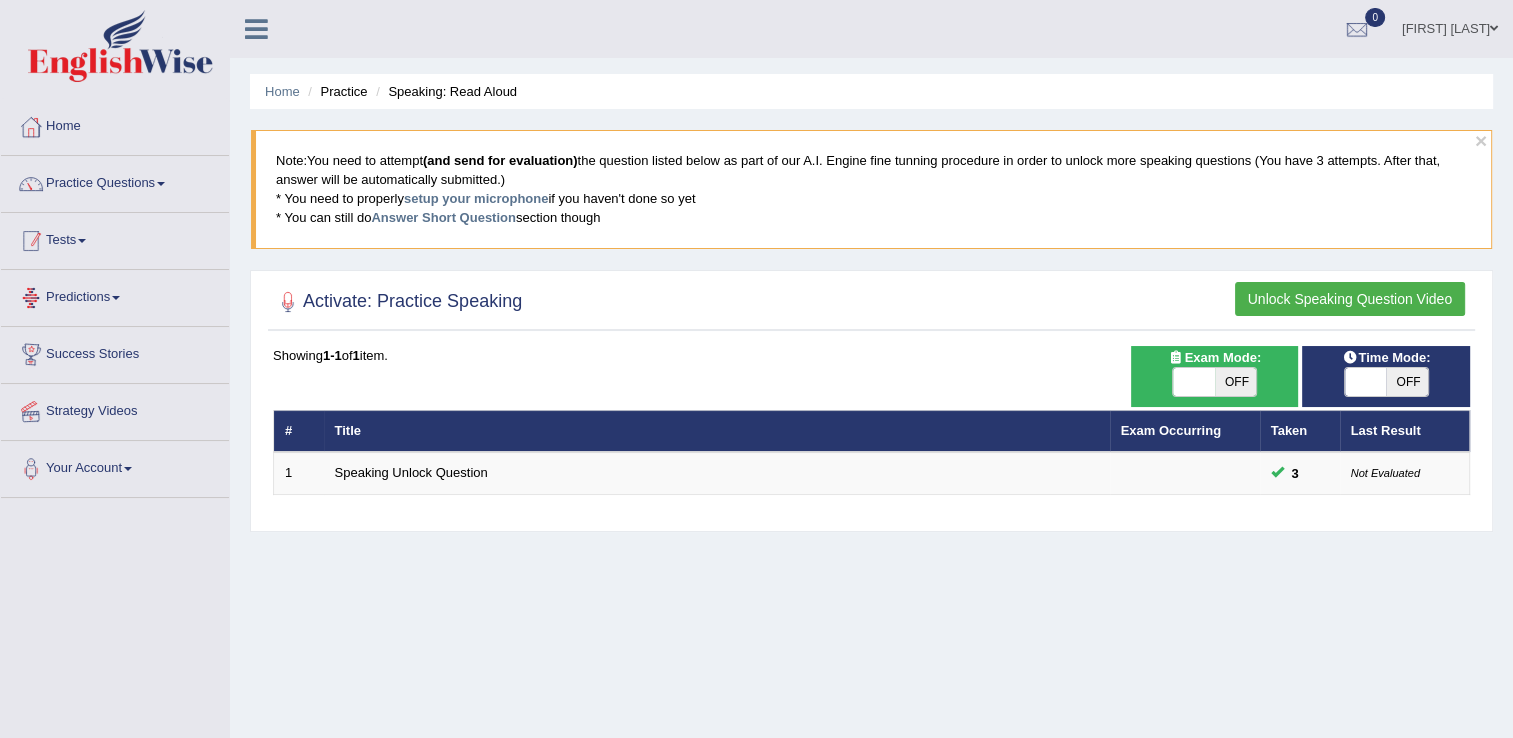 click on "Tests" at bounding box center (115, 238) 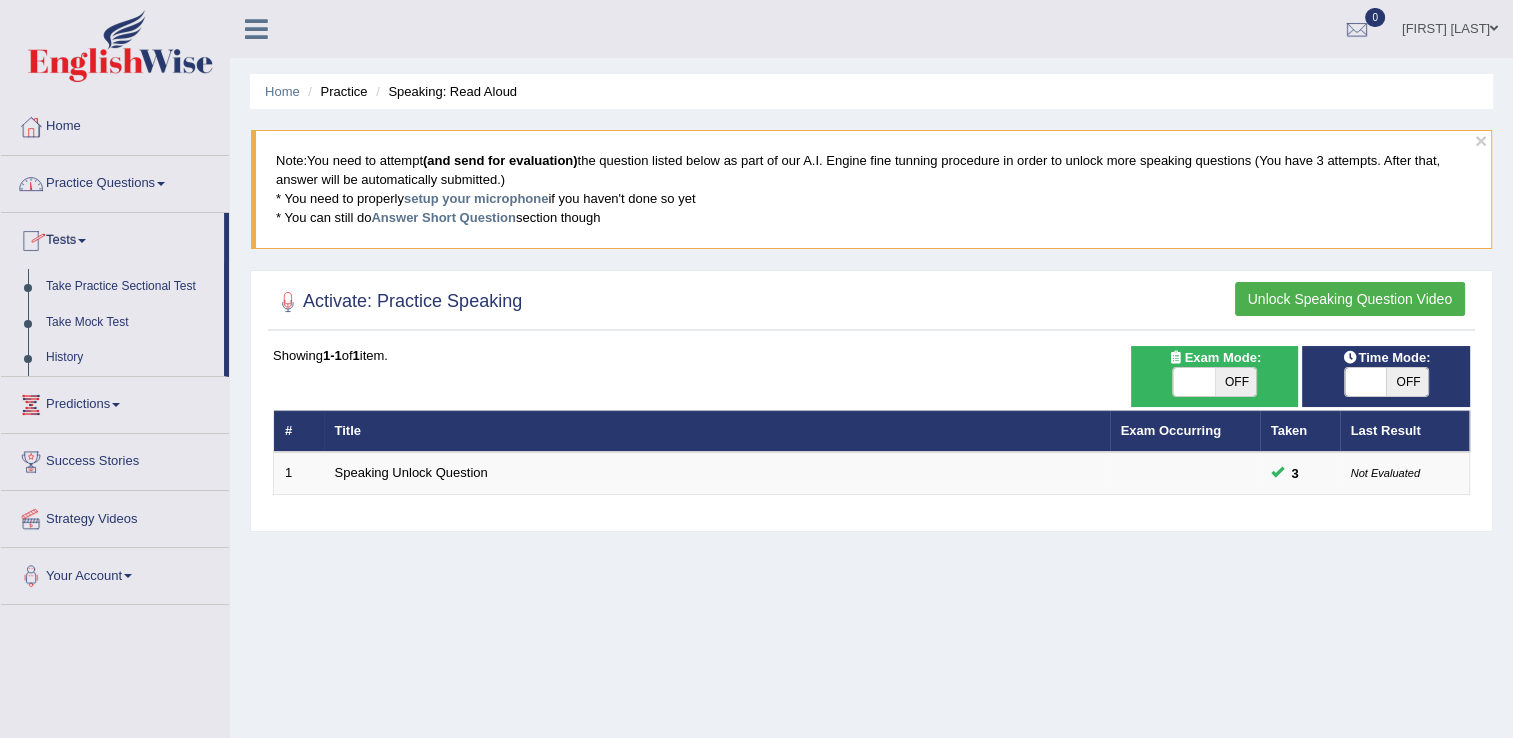 click on "Practice Questions" at bounding box center (115, 181) 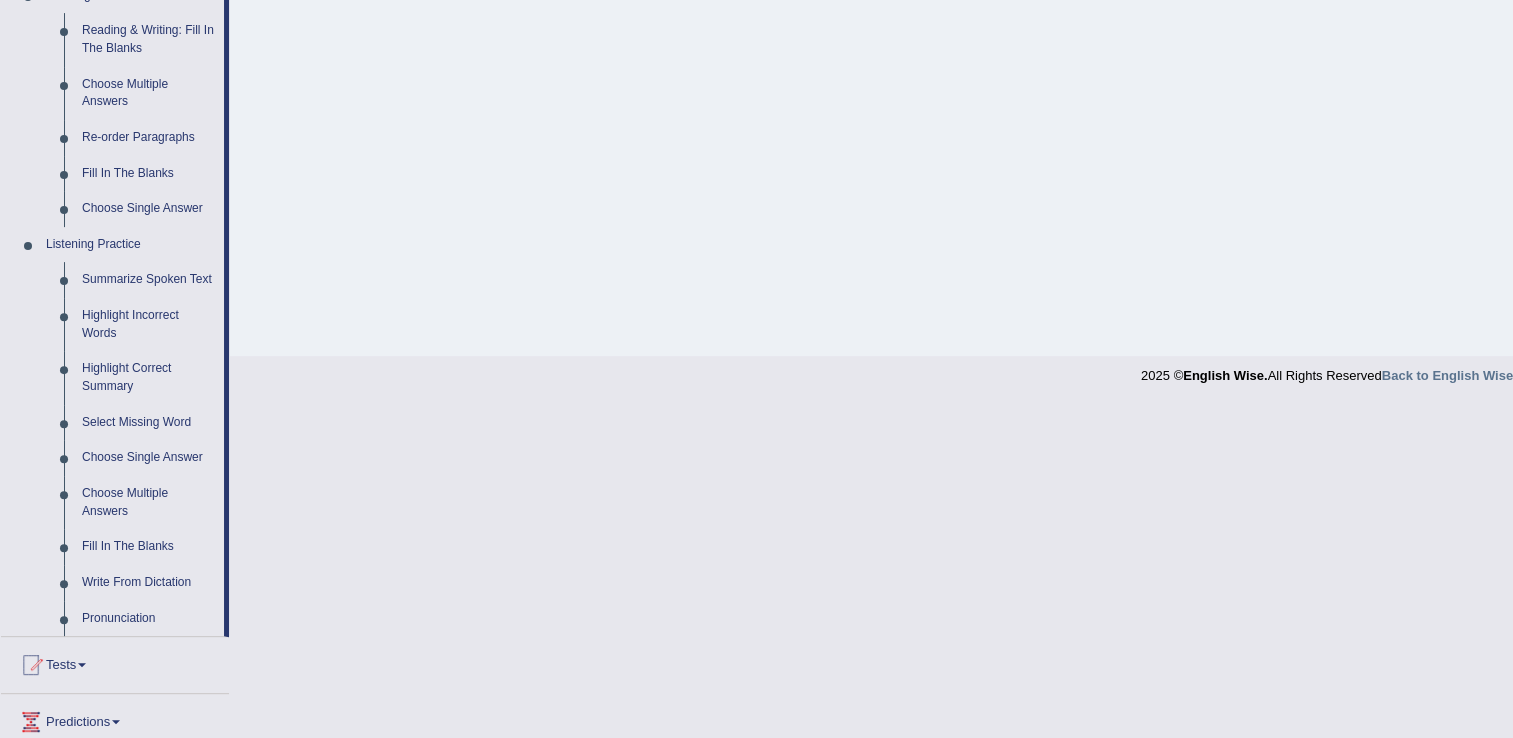 scroll, scrollTop: 656, scrollLeft: 0, axis: vertical 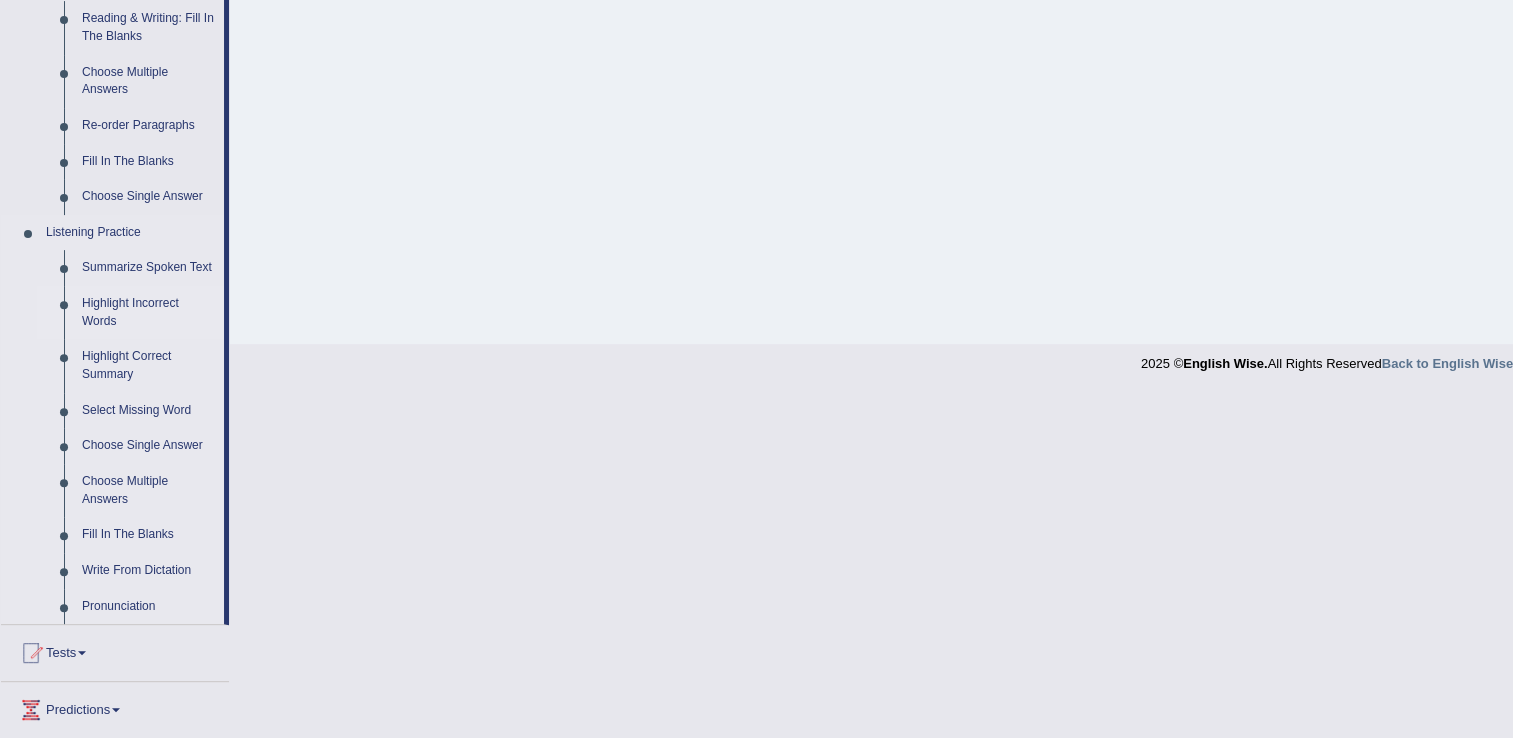 click on "Highlight Incorrect Words" at bounding box center (148, 312) 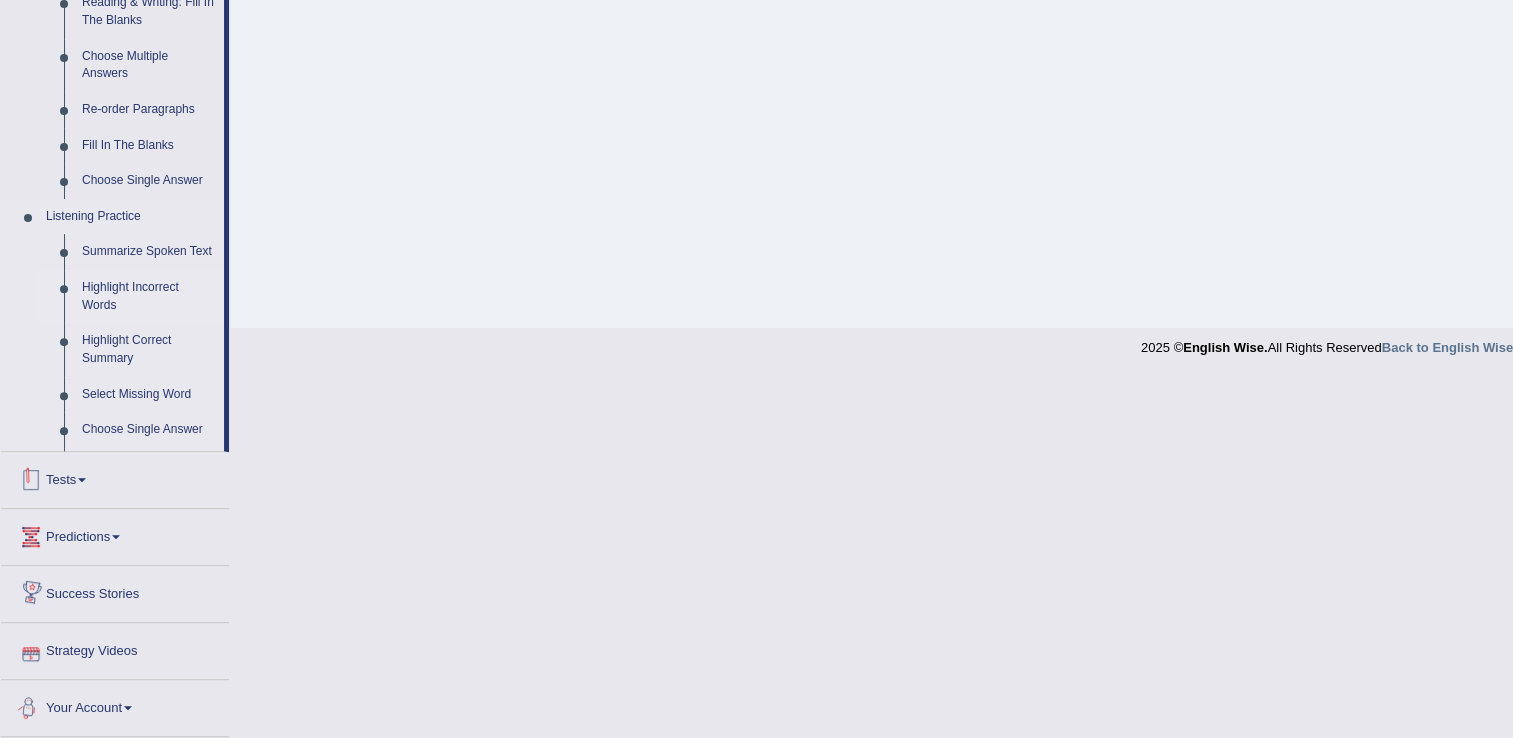 scroll, scrollTop: 593, scrollLeft: 0, axis: vertical 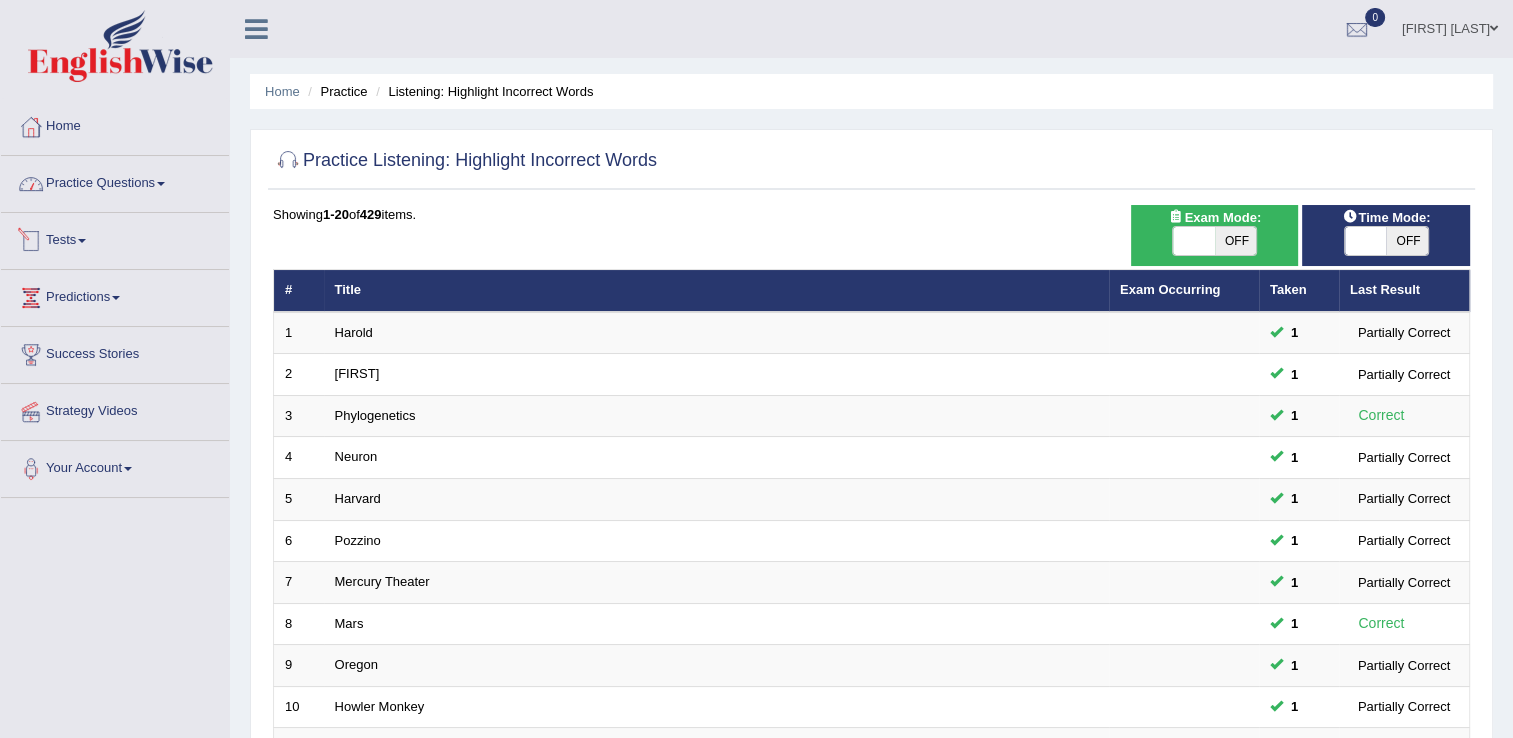click on "Practice Questions" at bounding box center (115, 181) 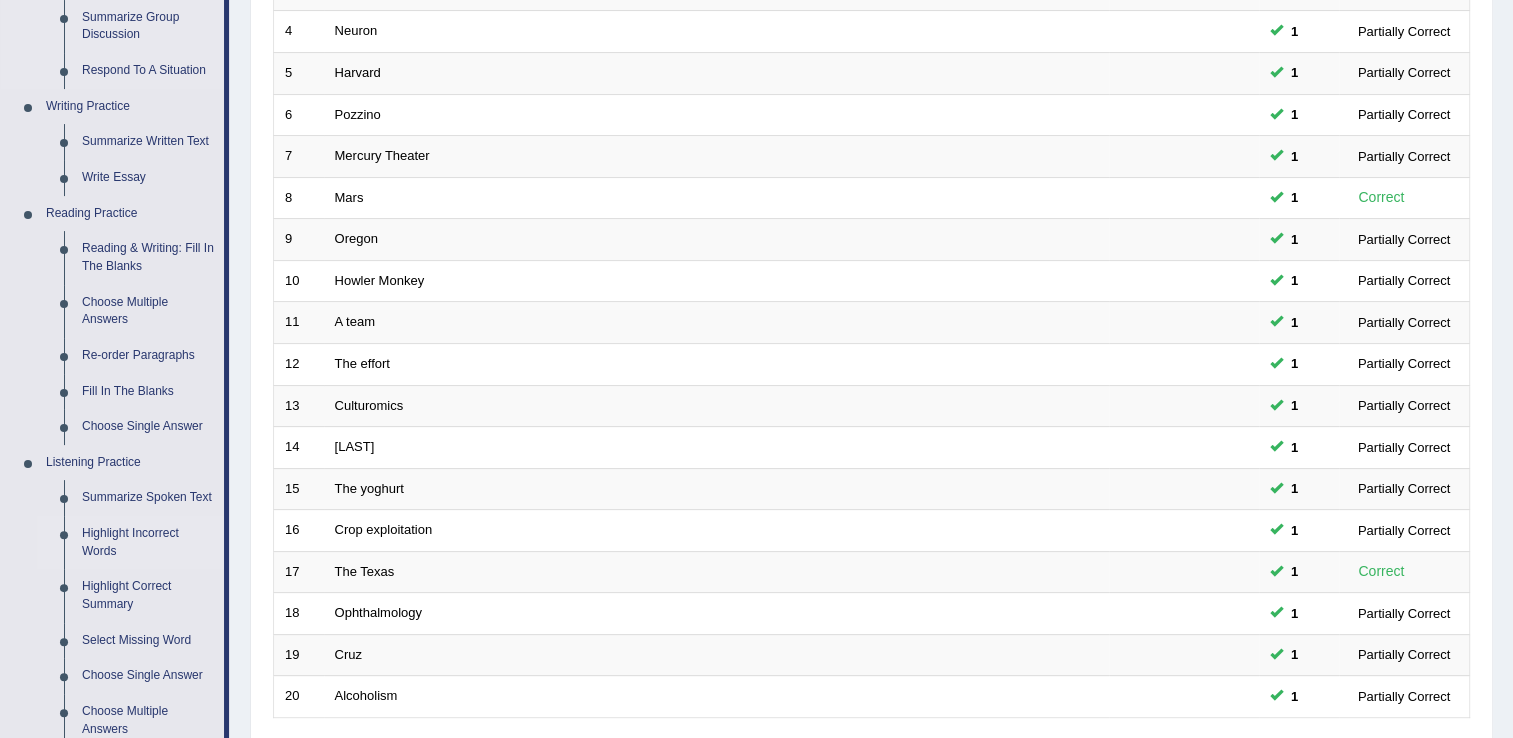 scroll, scrollTop: 427, scrollLeft: 0, axis: vertical 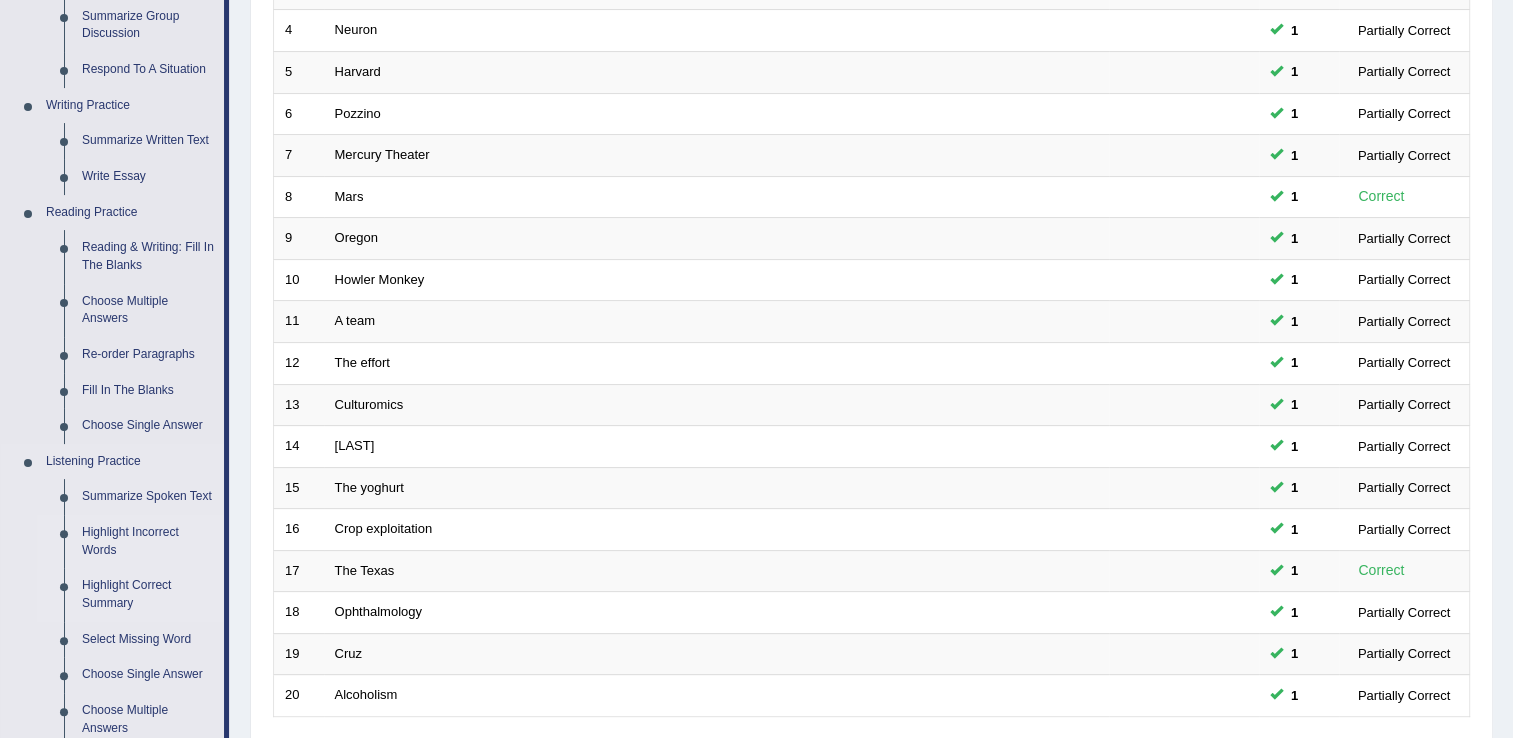 click on "Highlight Correct Summary" at bounding box center [148, 594] 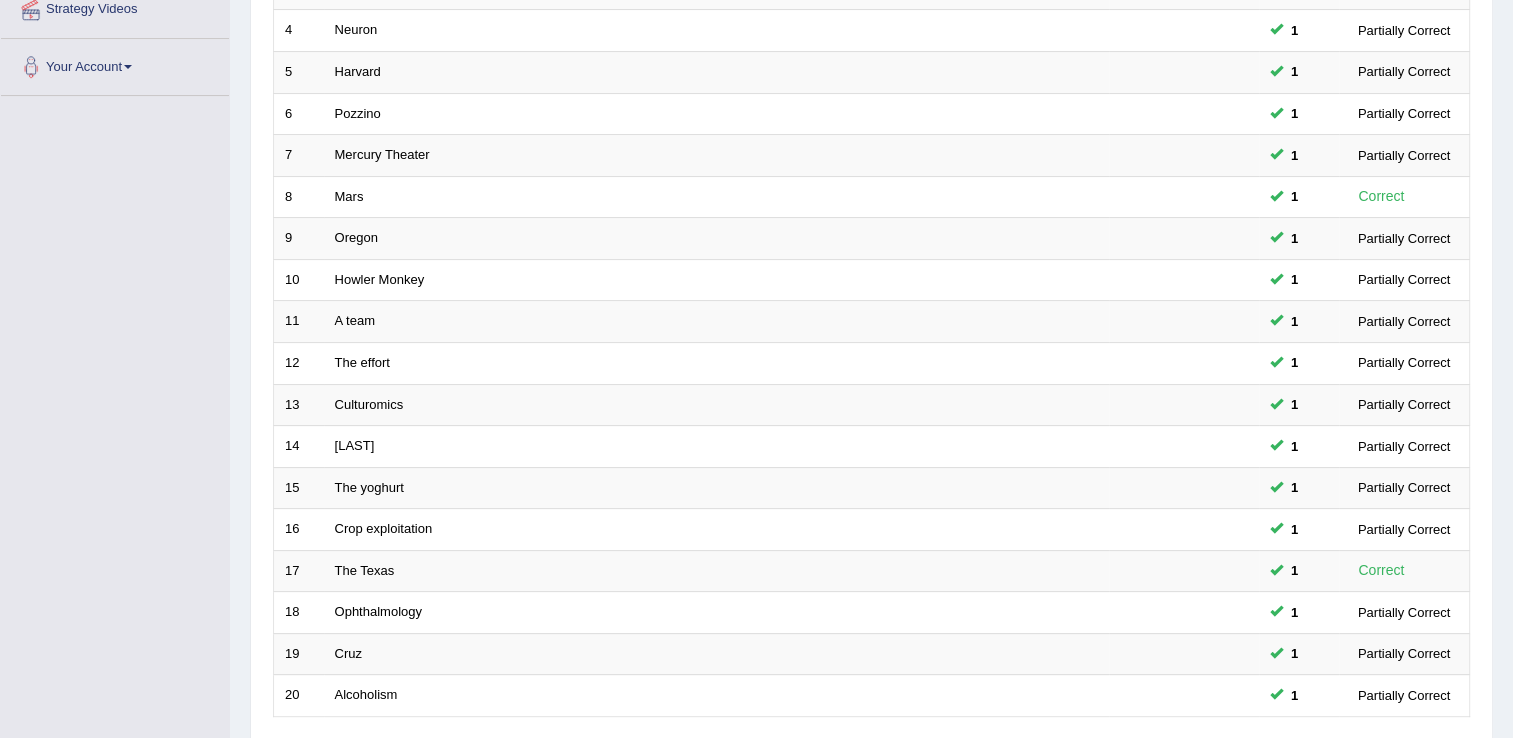 scroll, scrollTop: 499, scrollLeft: 0, axis: vertical 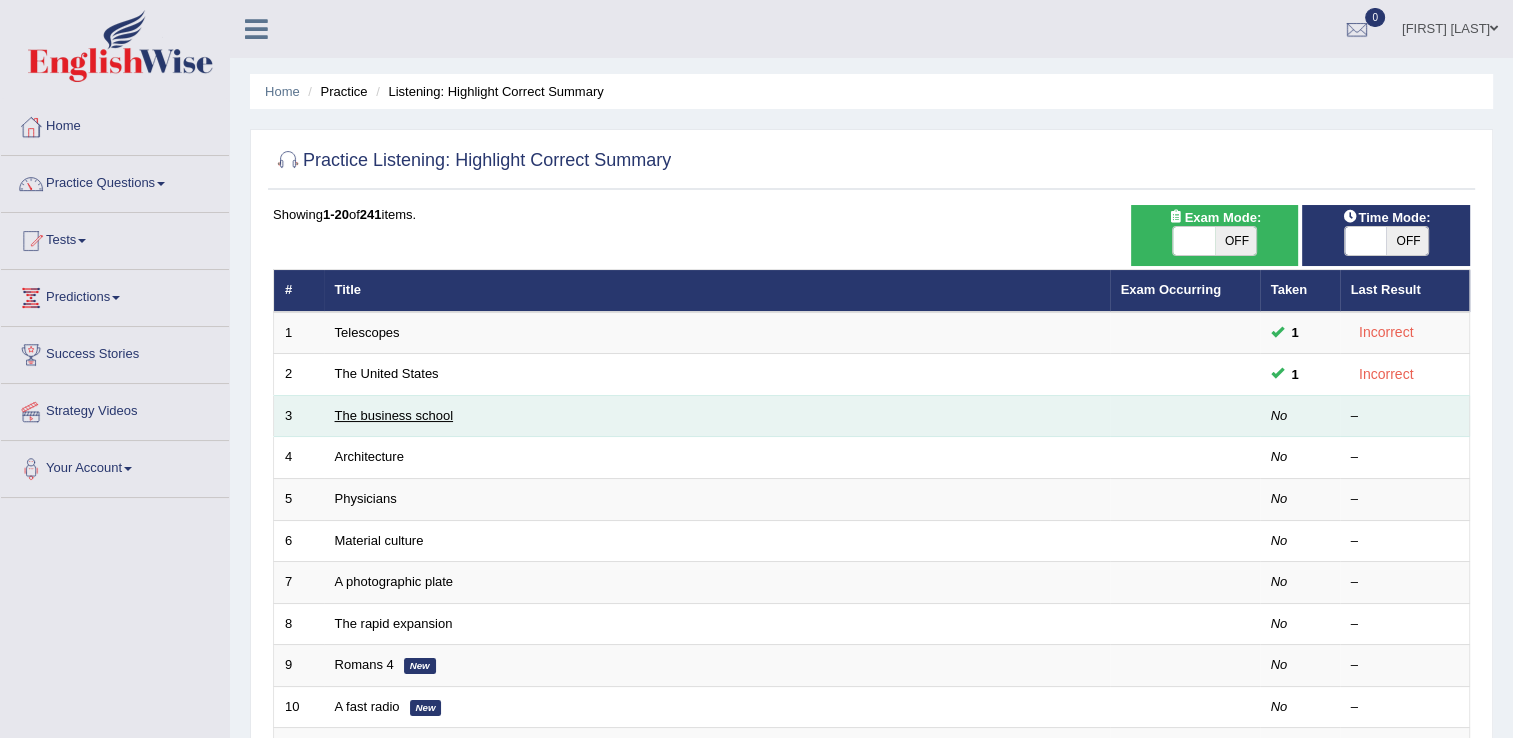 click on "The business school" at bounding box center [394, 415] 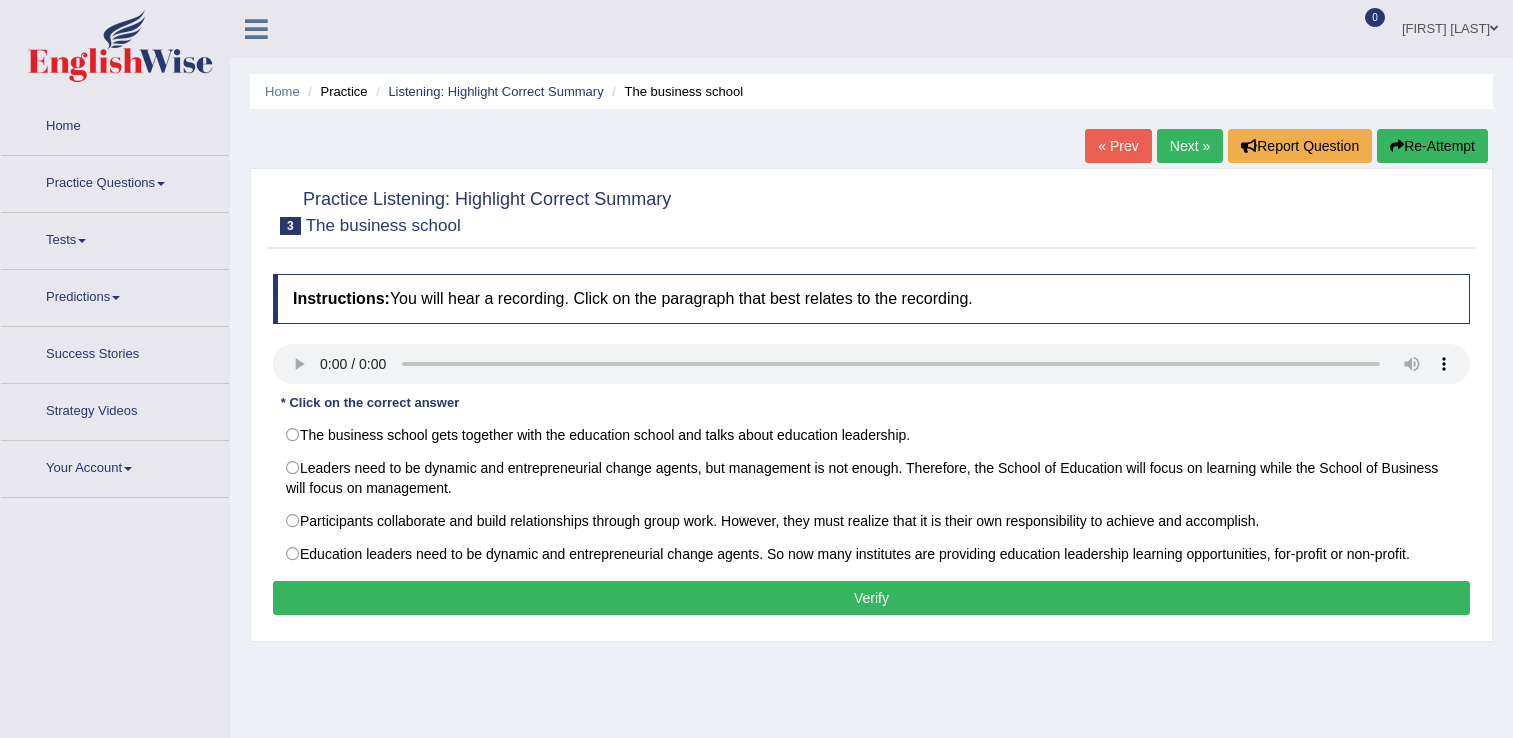 scroll, scrollTop: 0, scrollLeft: 0, axis: both 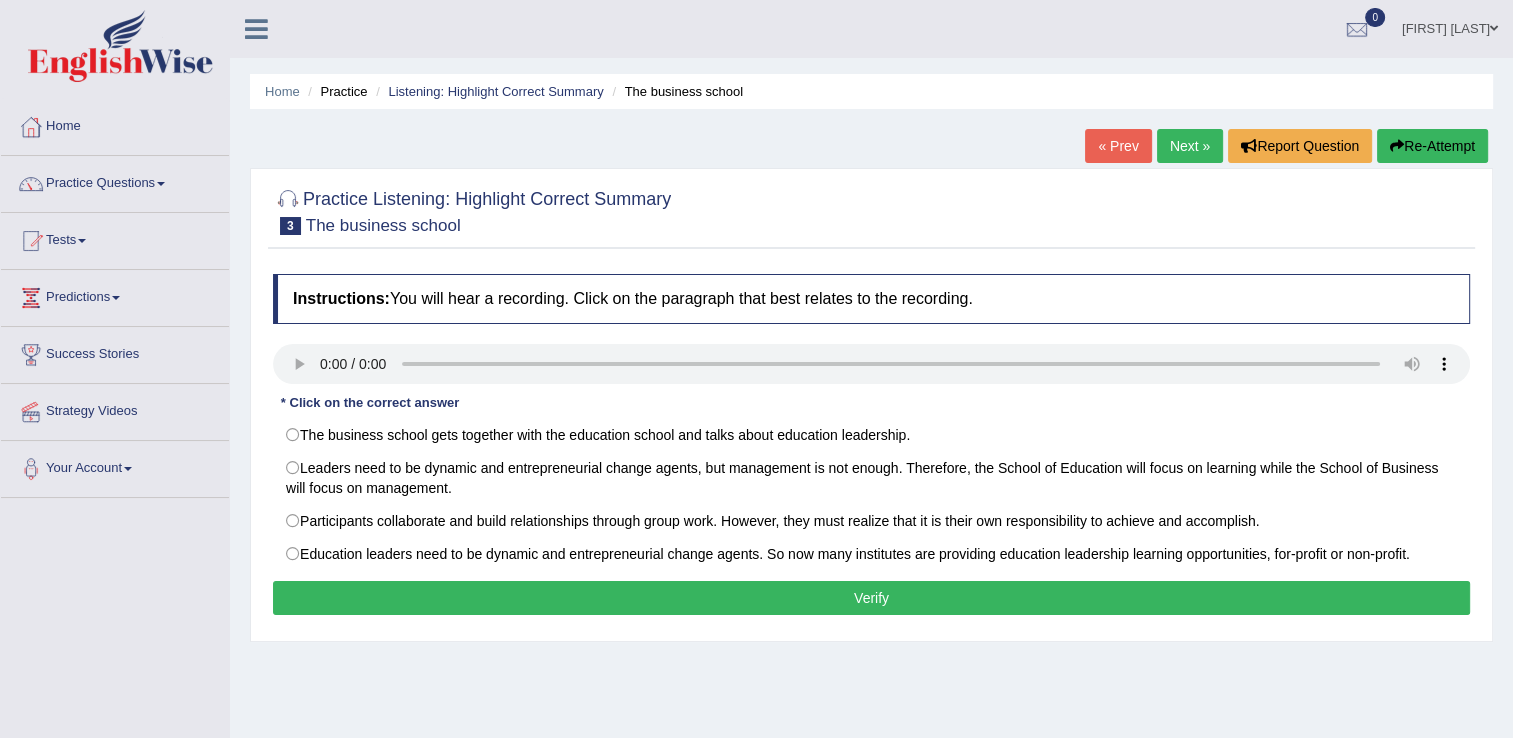 type 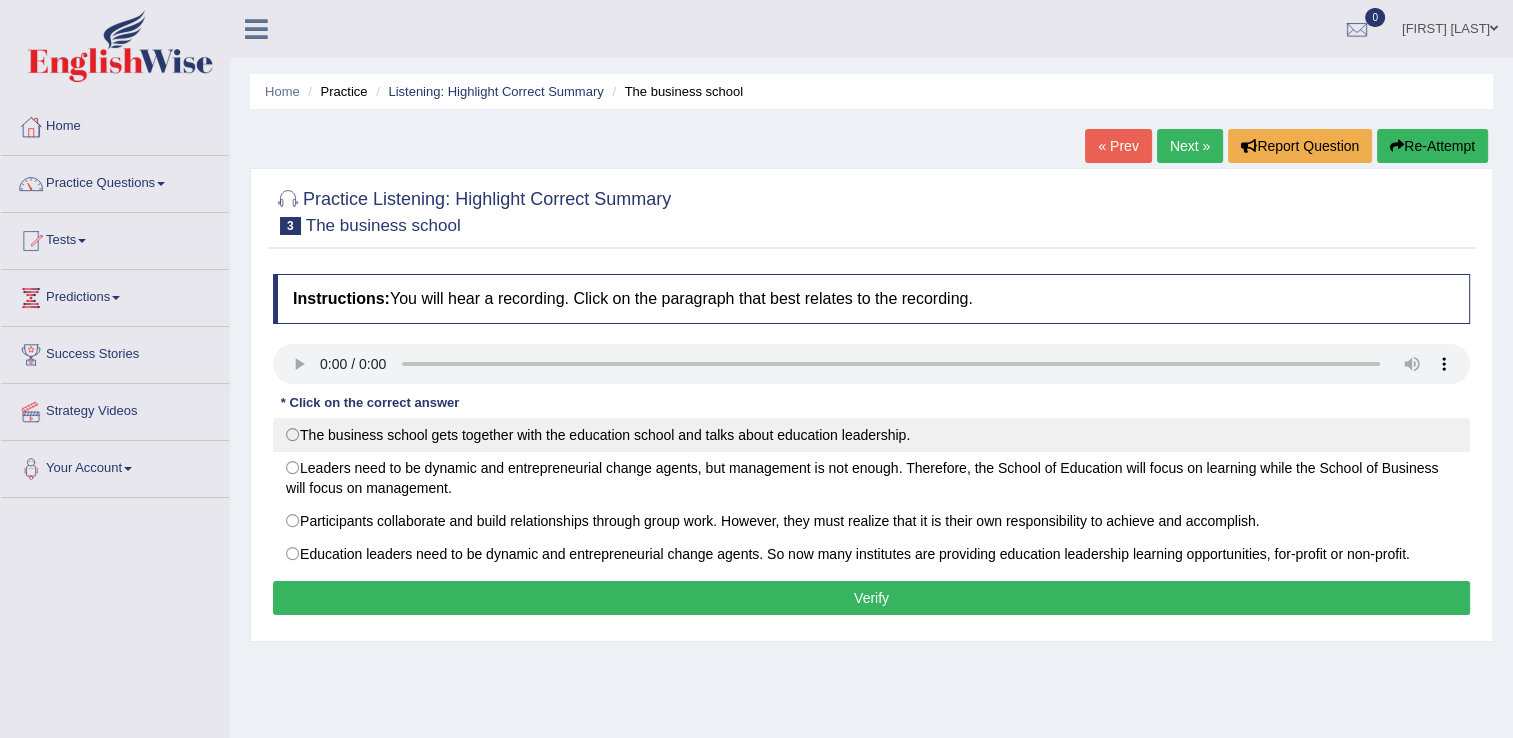 drag, startPoint x: 310, startPoint y: 459, endPoint x: 360, endPoint y: 439, distance: 53.851646 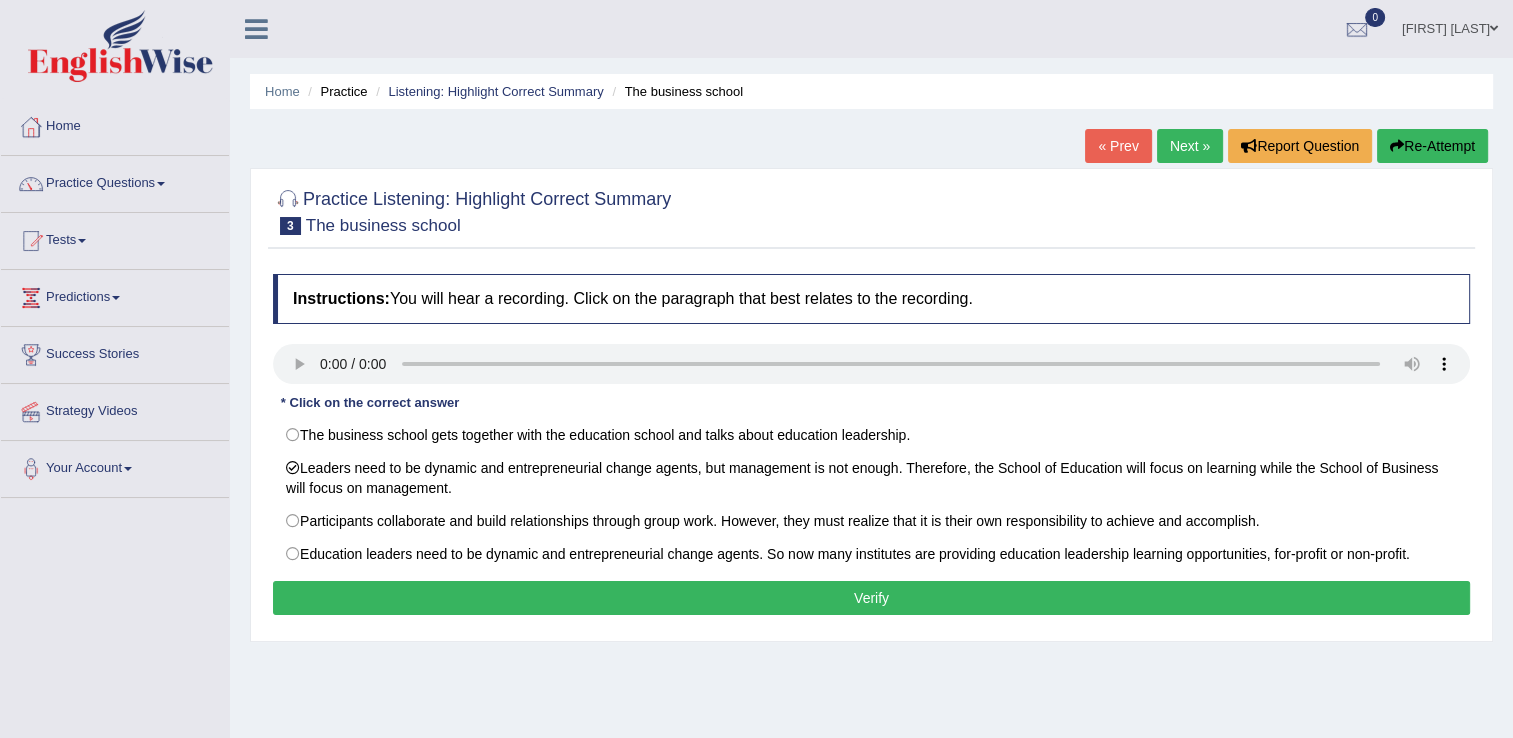click on "Verify" at bounding box center [871, 598] 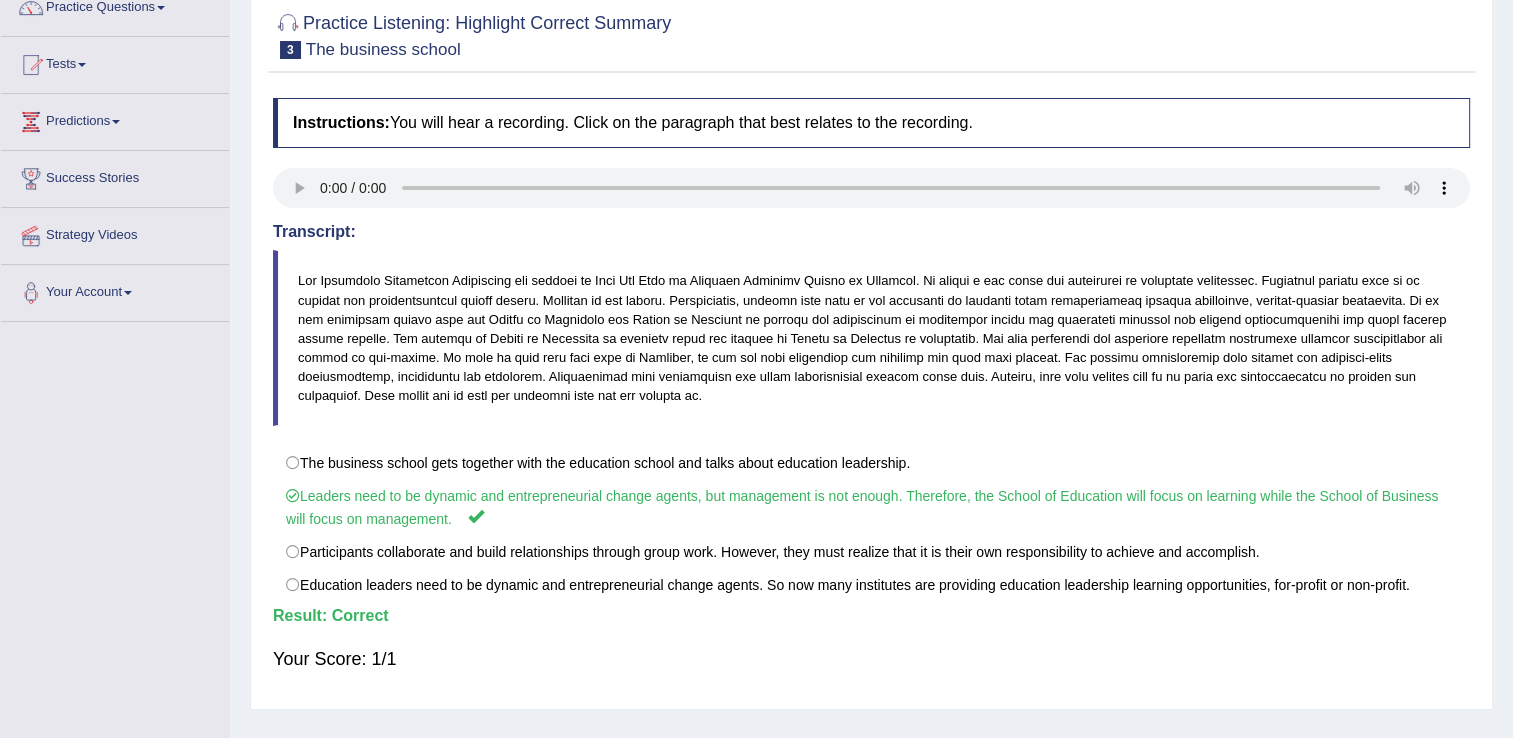 scroll, scrollTop: 175, scrollLeft: 0, axis: vertical 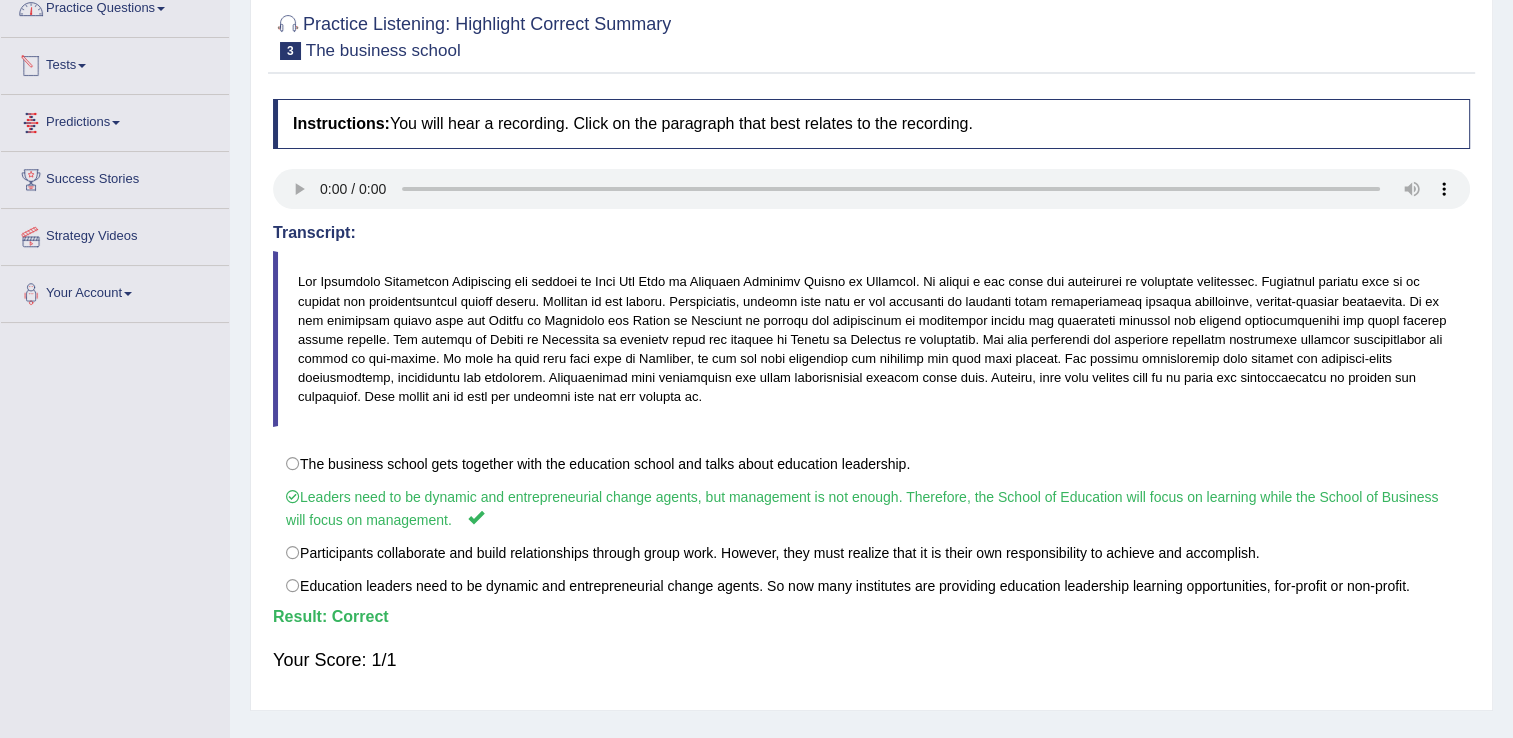 click on "Practice Questions" at bounding box center (115, 6) 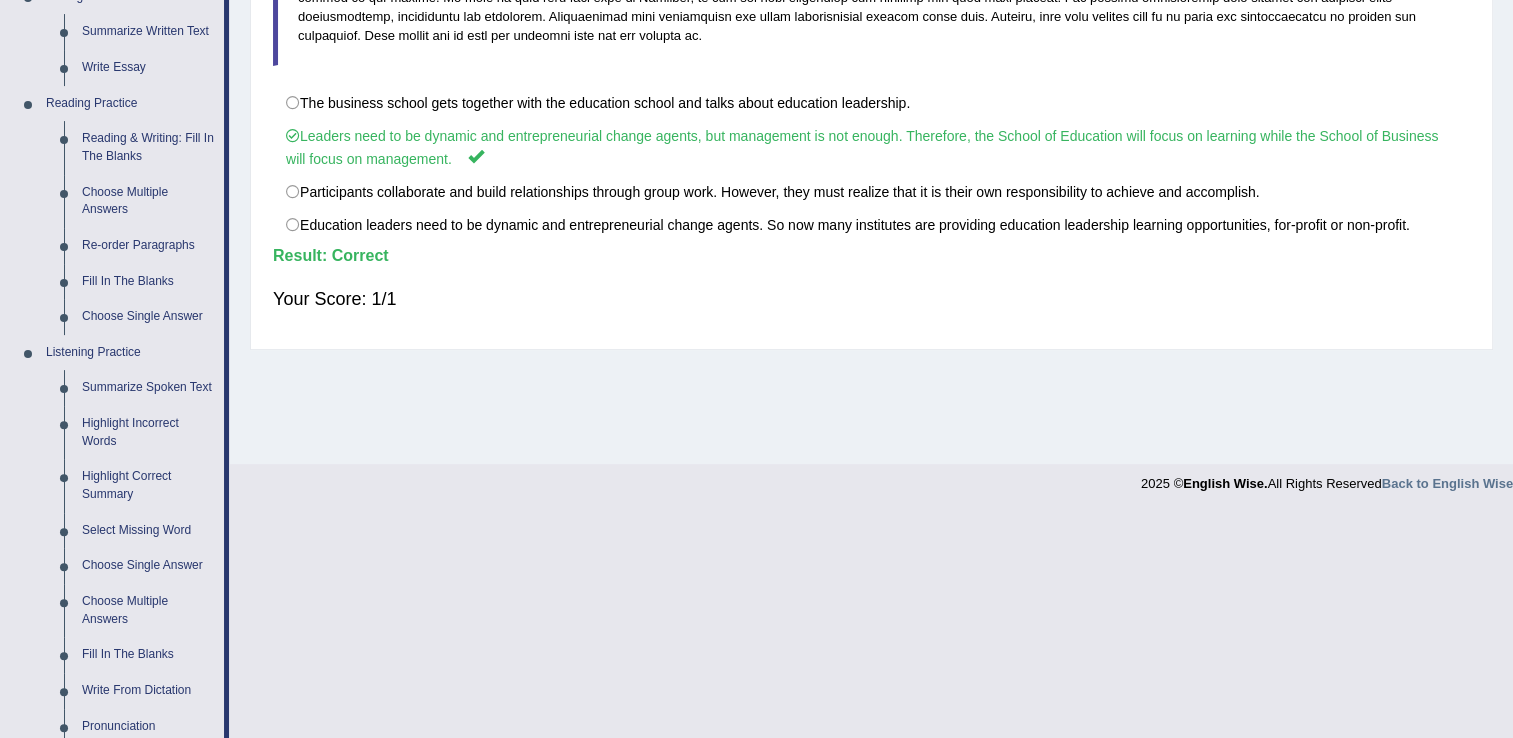 scroll, scrollTop: 536, scrollLeft: 0, axis: vertical 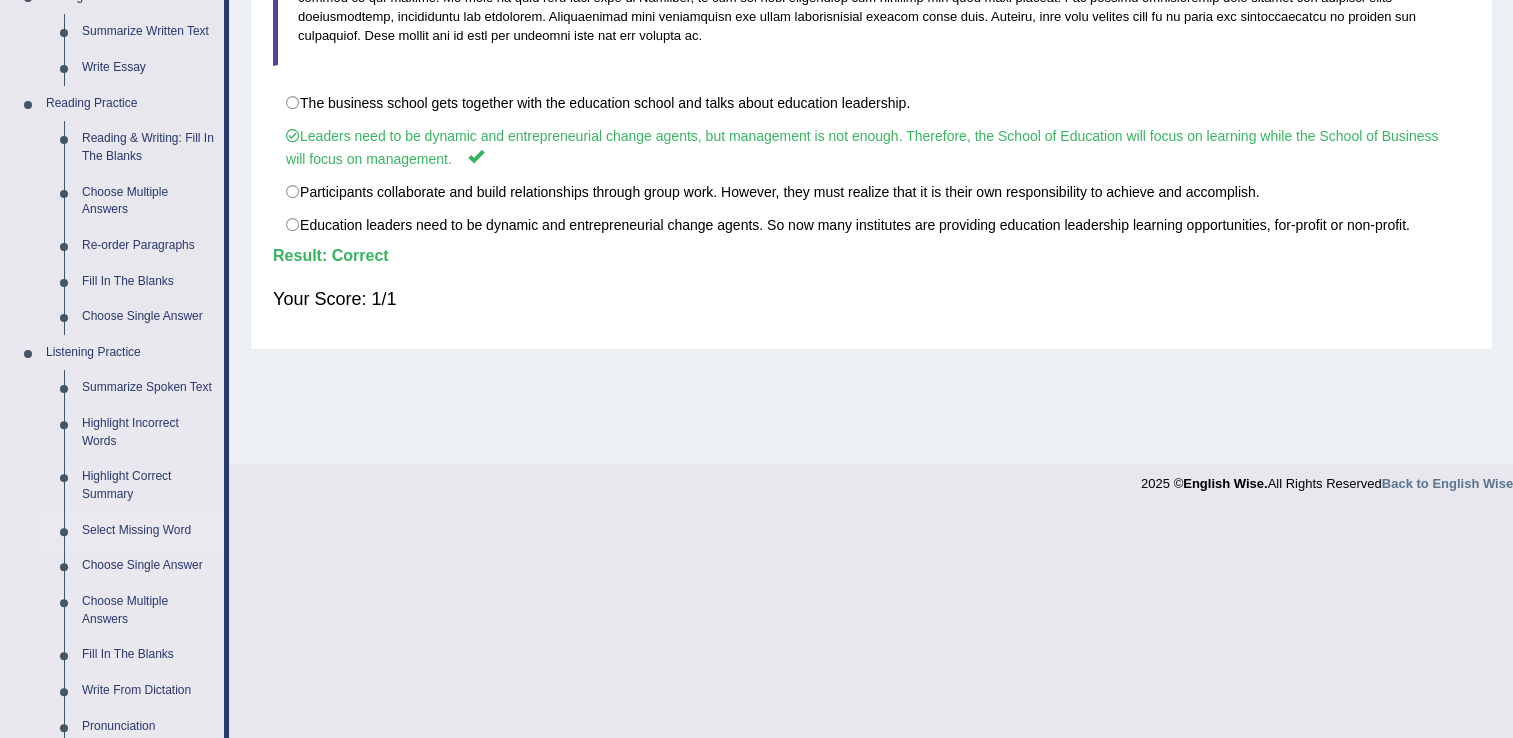 click on "Select Missing Word" at bounding box center [148, 531] 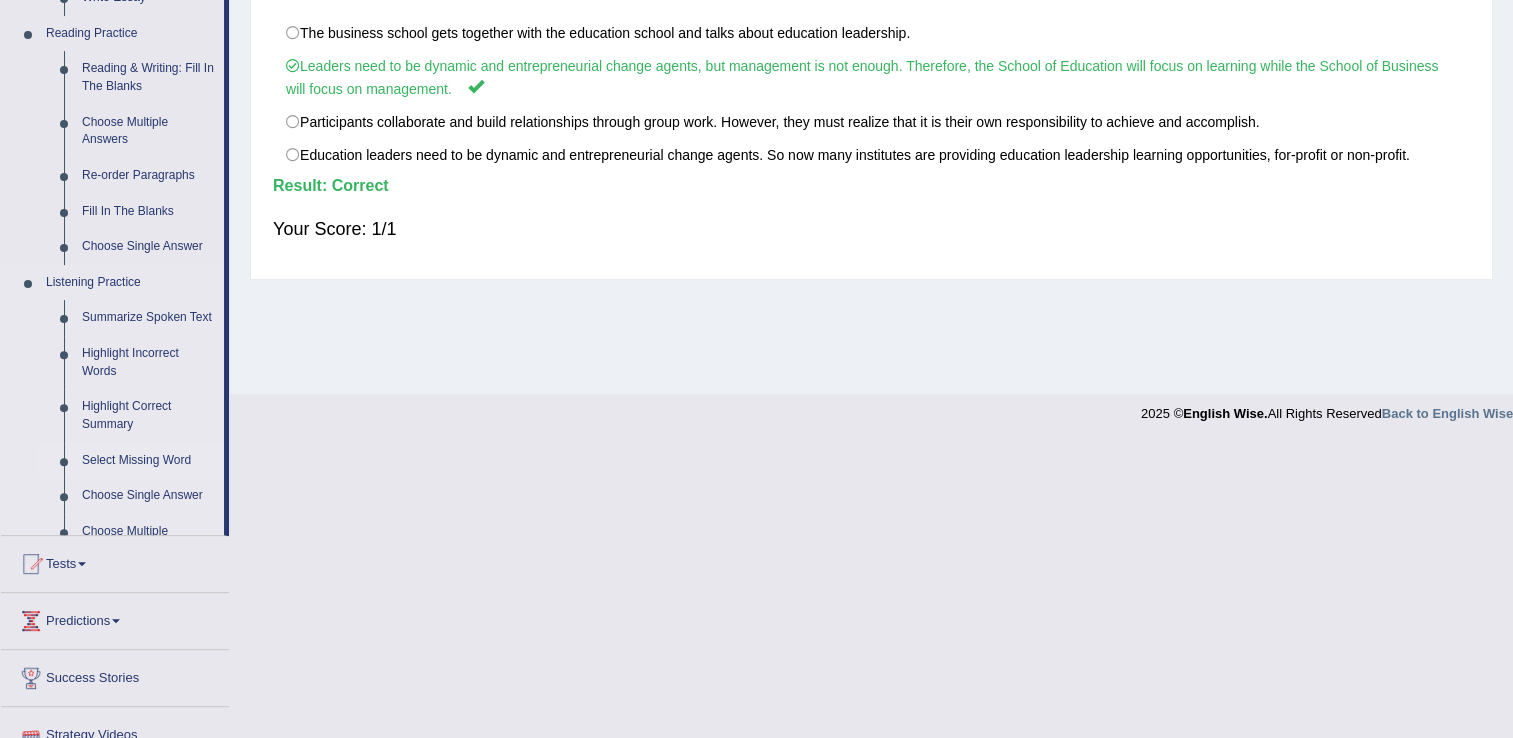 scroll, scrollTop: 453, scrollLeft: 0, axis: vertical 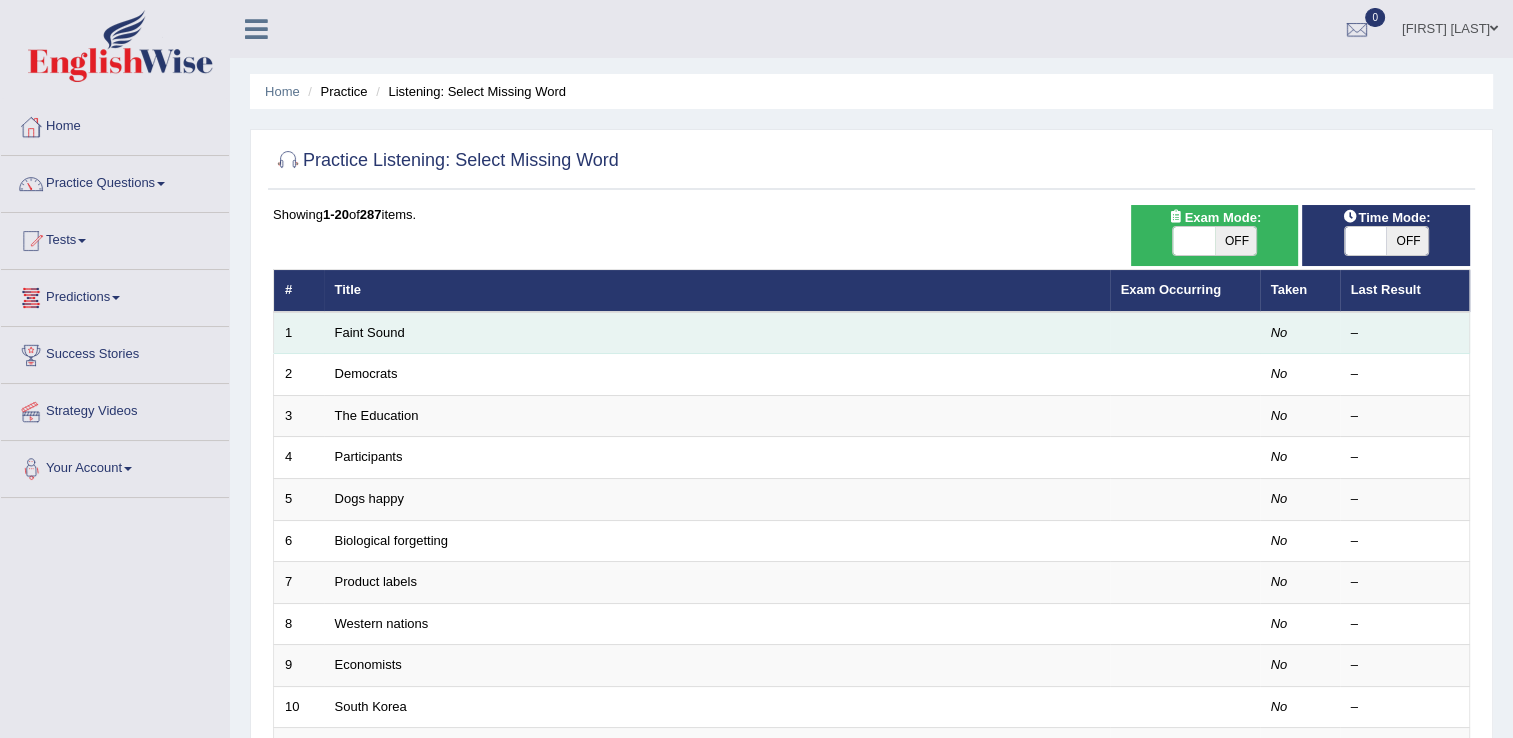 click on "Faint Sound" at bounding box center [717, 333] 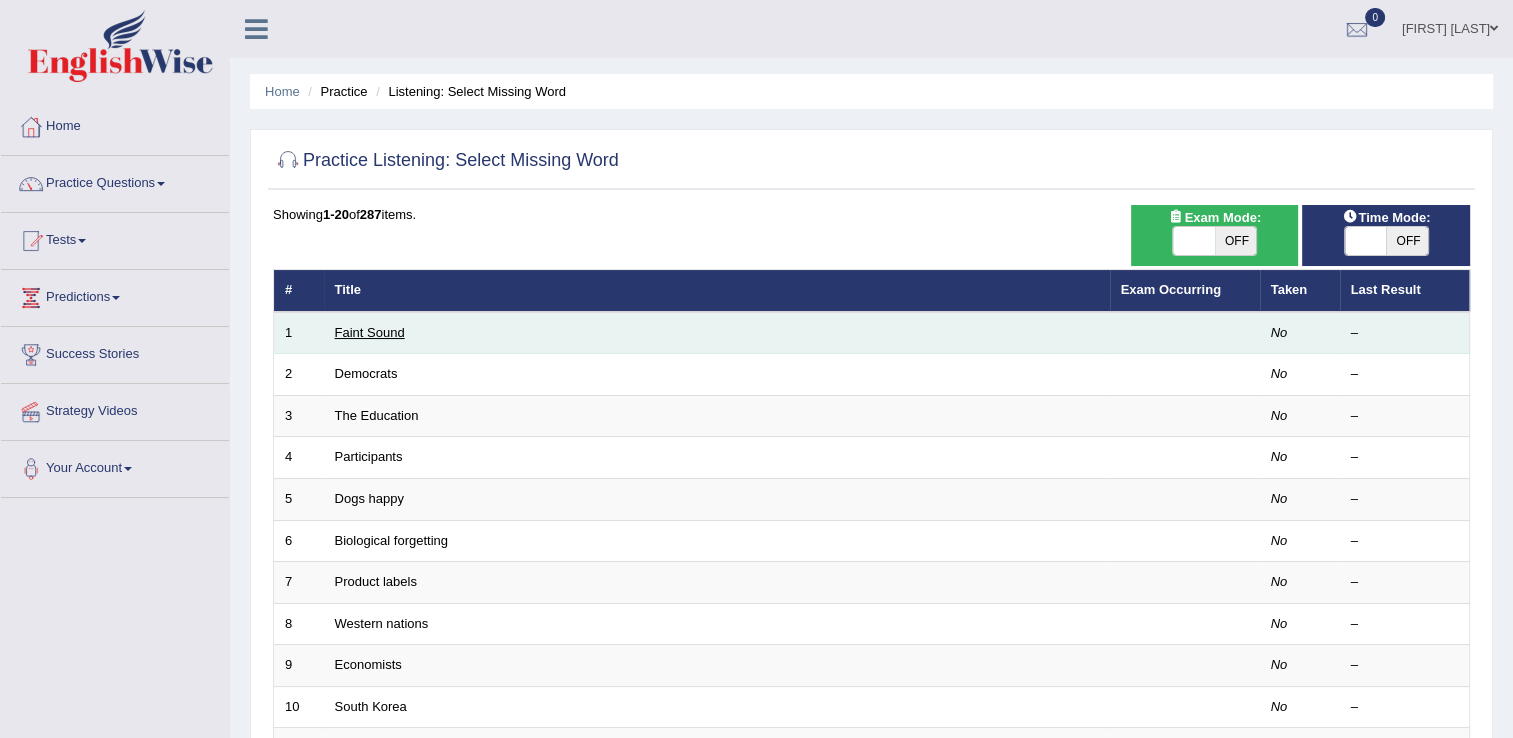 click on "Faint Sound" at bounding box center (370, 332) 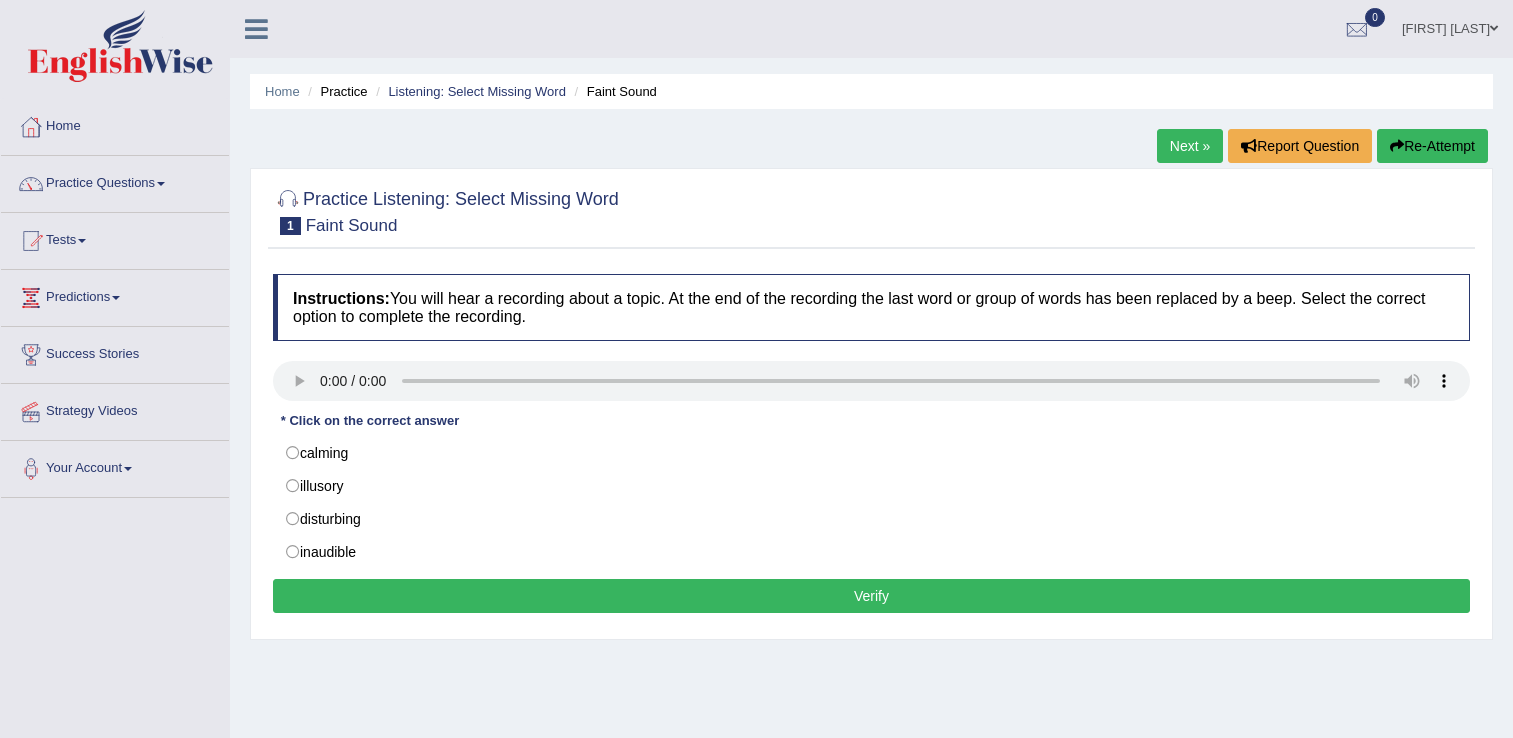 scroll, scrollTop: 0, scrollLeft: 0, axis: both 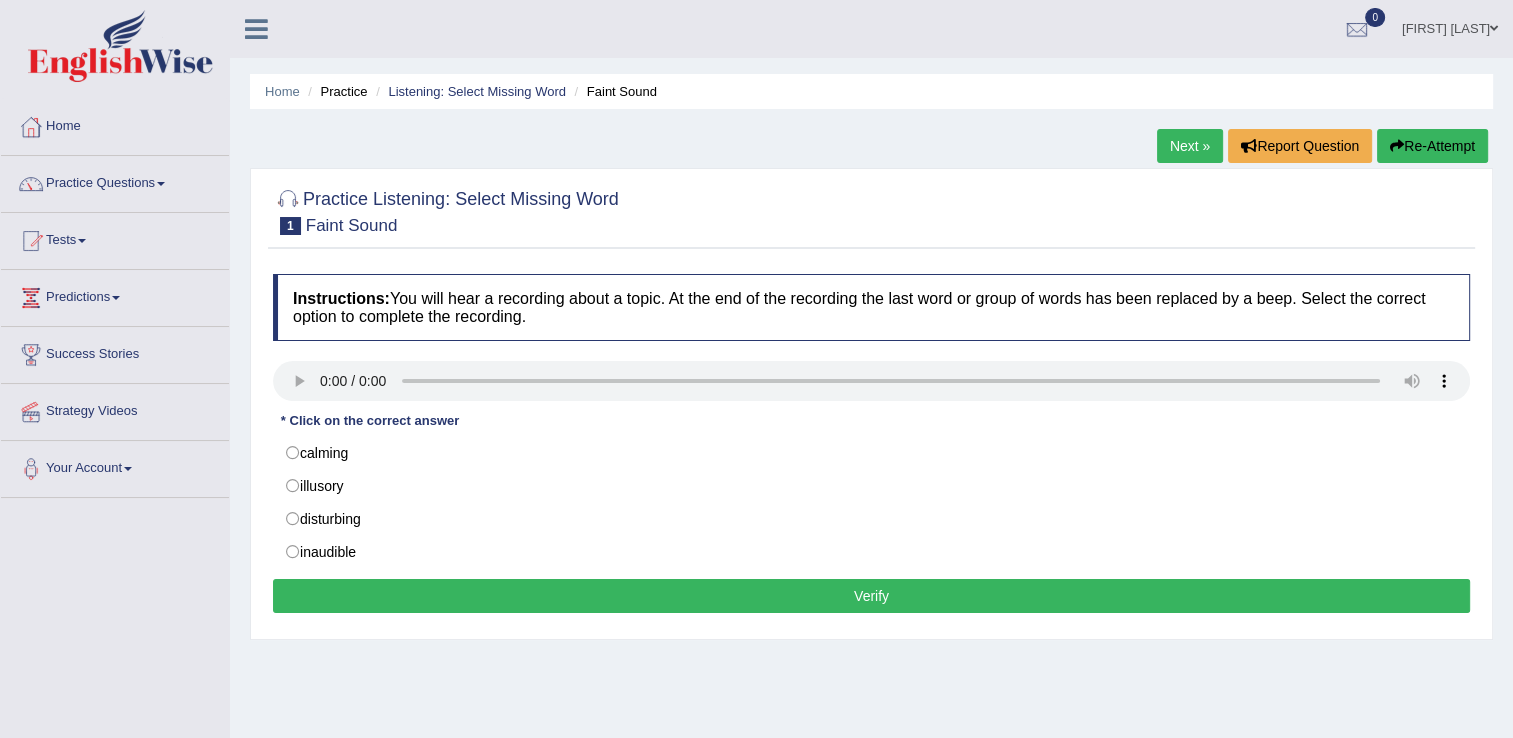type 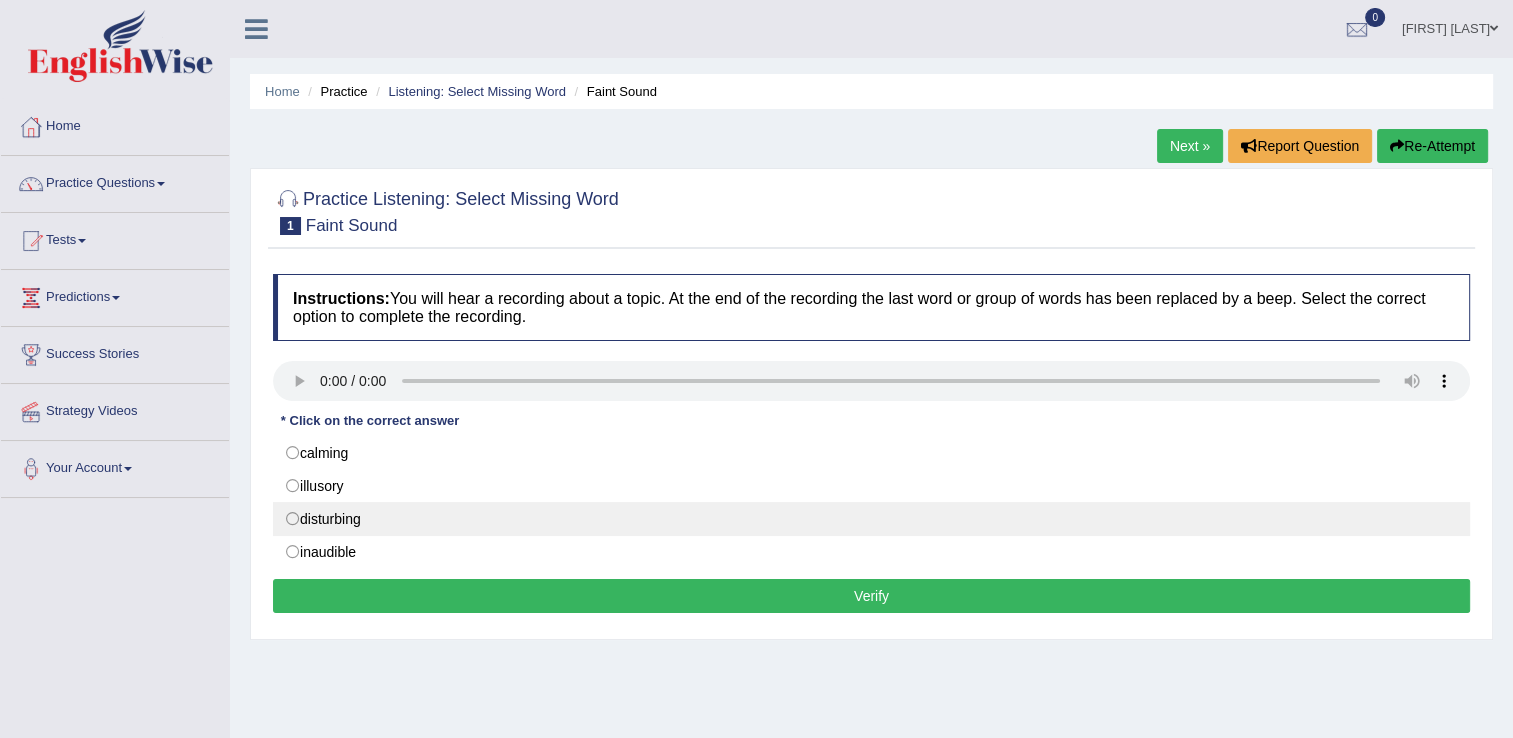 click on "disturbing" at bounding box center [871, 519] 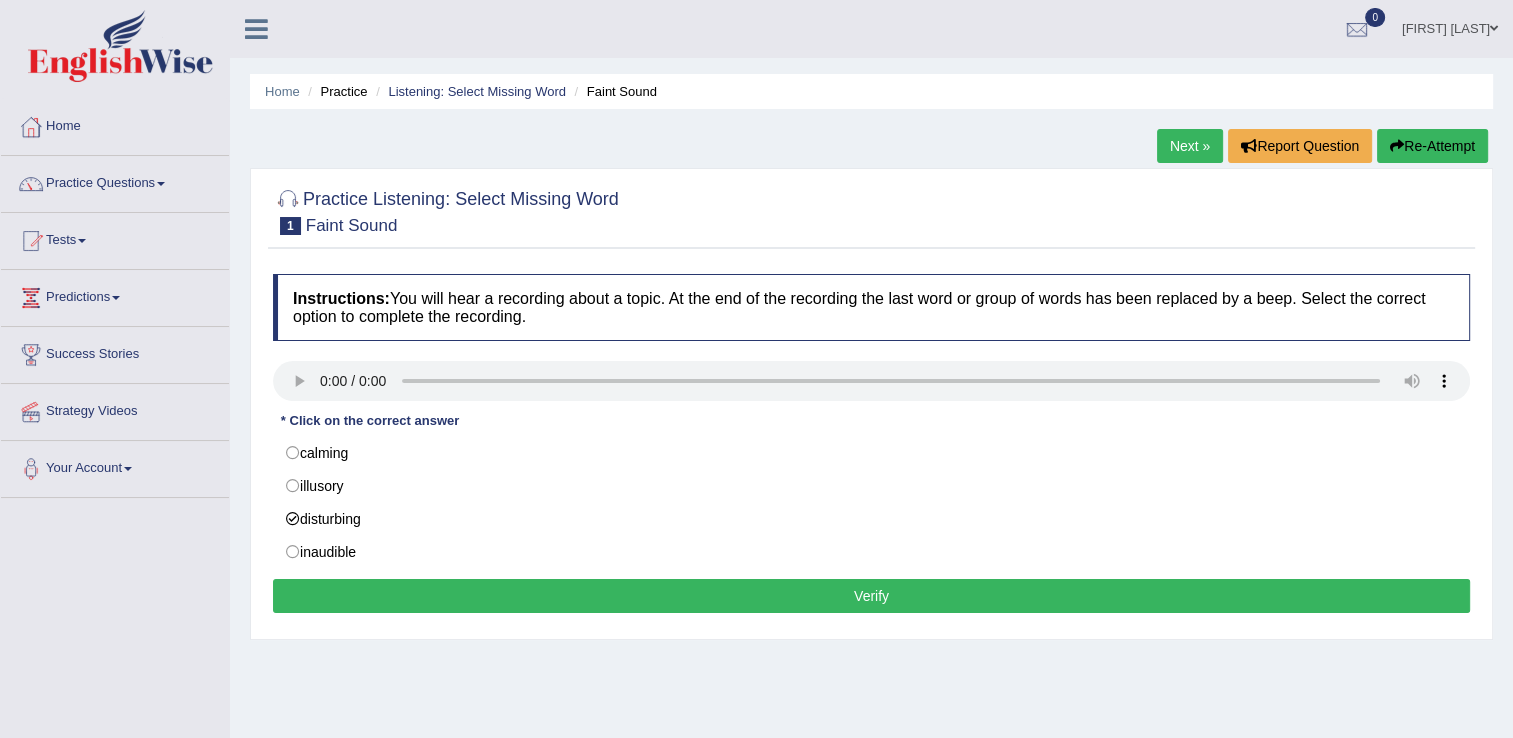 click on "Verify" at bounding box center [871, 596] 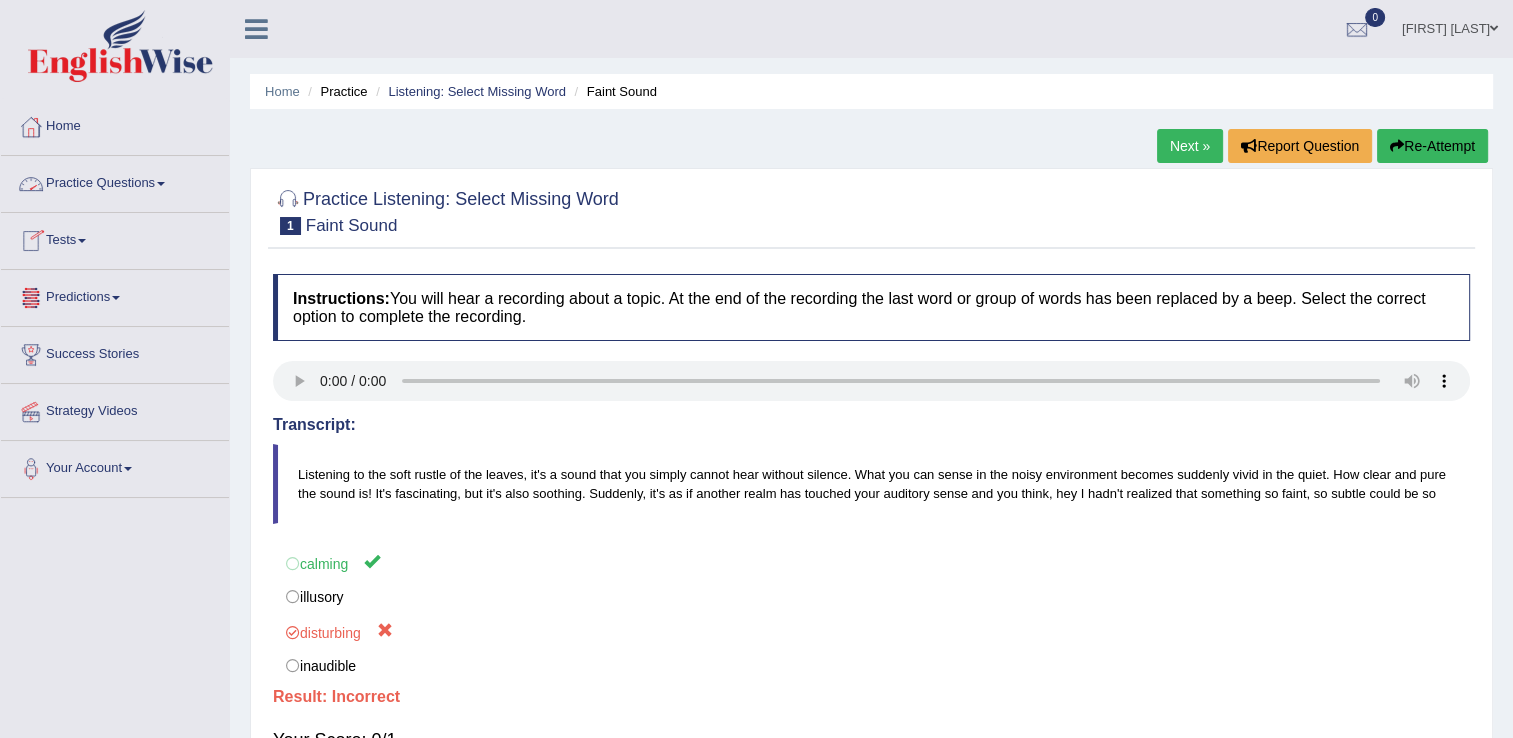 click on "Practice Questions" at bounding box center [115, 181] 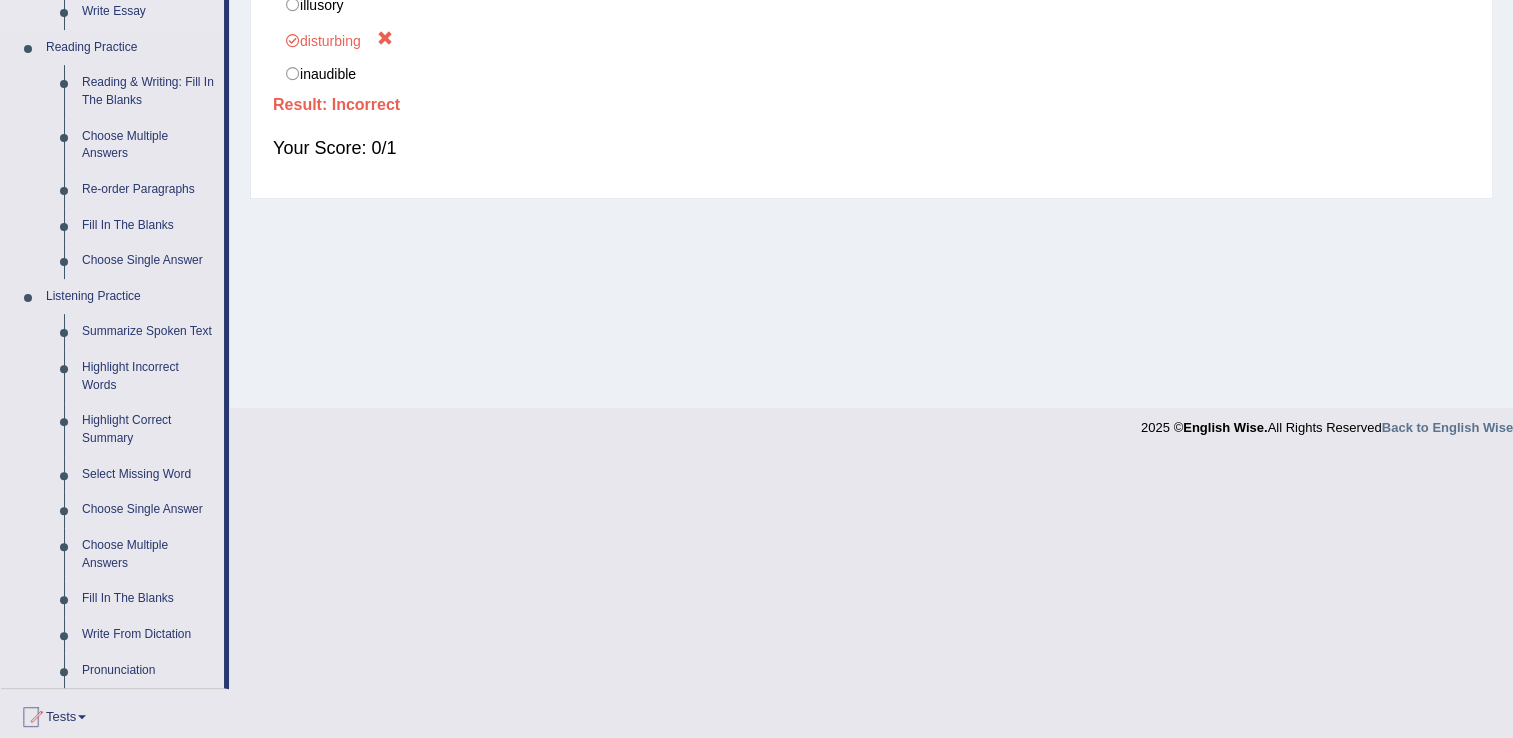 scroll, scrollTop: 596, scrollLeft: 0, axis: vertical 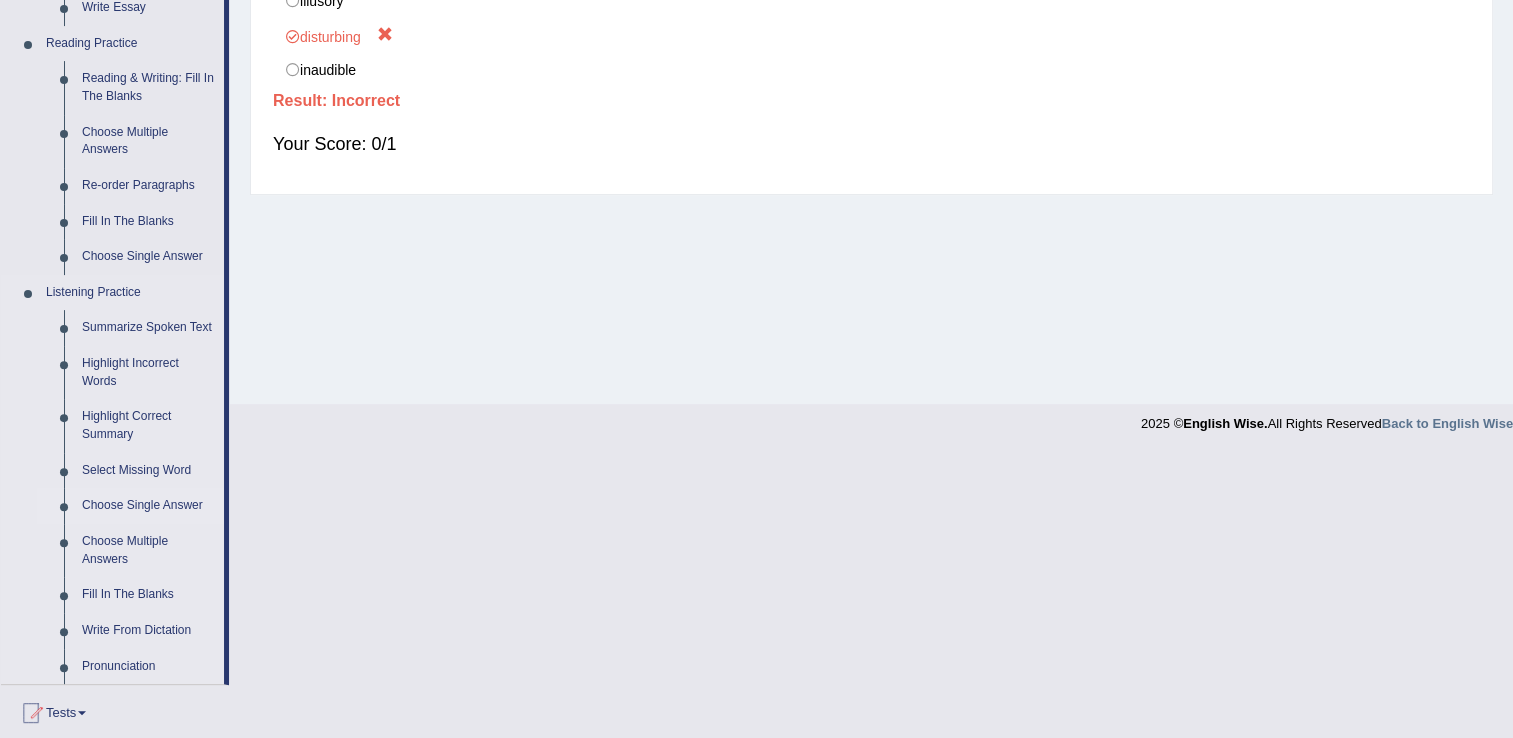 click on "Choose Single Answer" at bounding box center [148, 506] 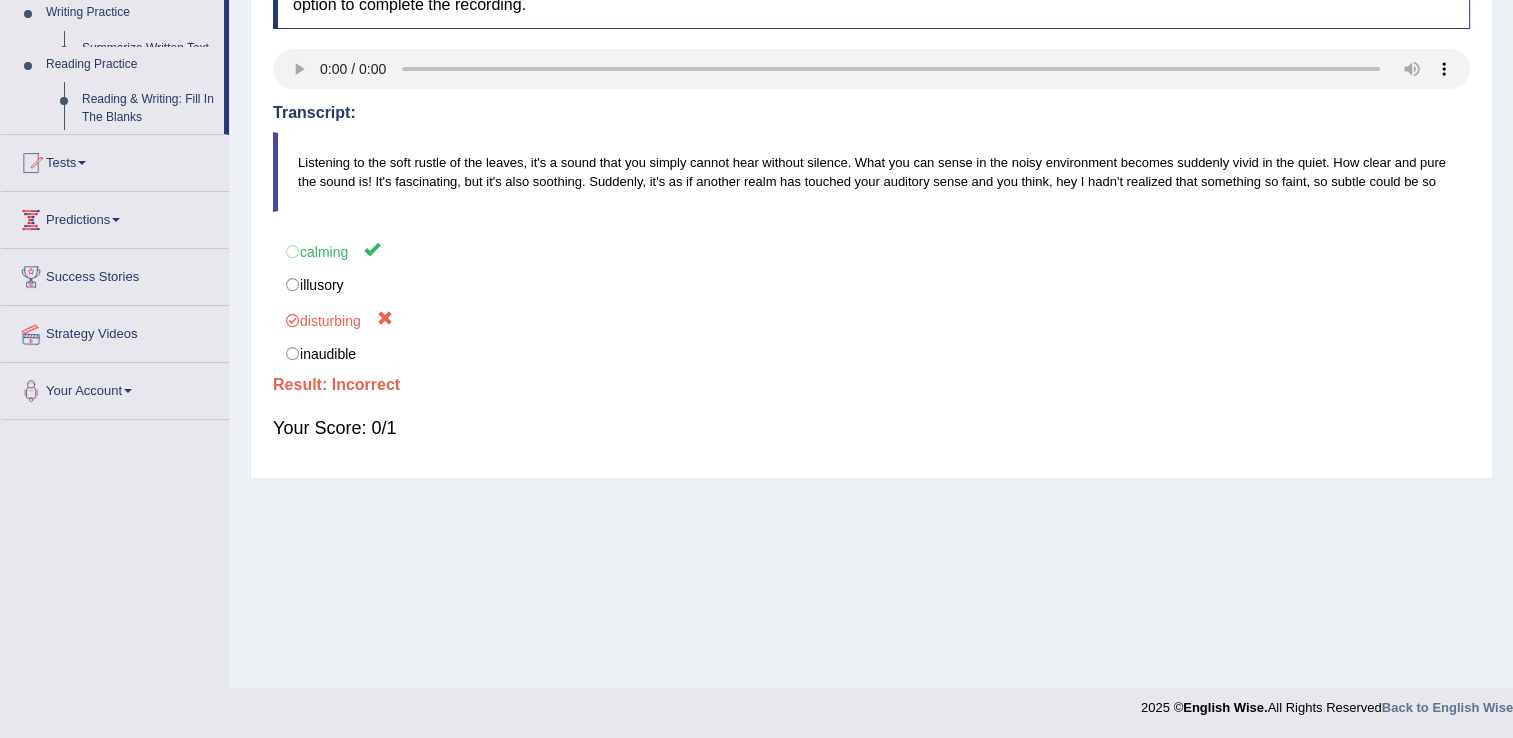 scroll, scrollTop: 312, scrollLeft: 0, axis: vertical 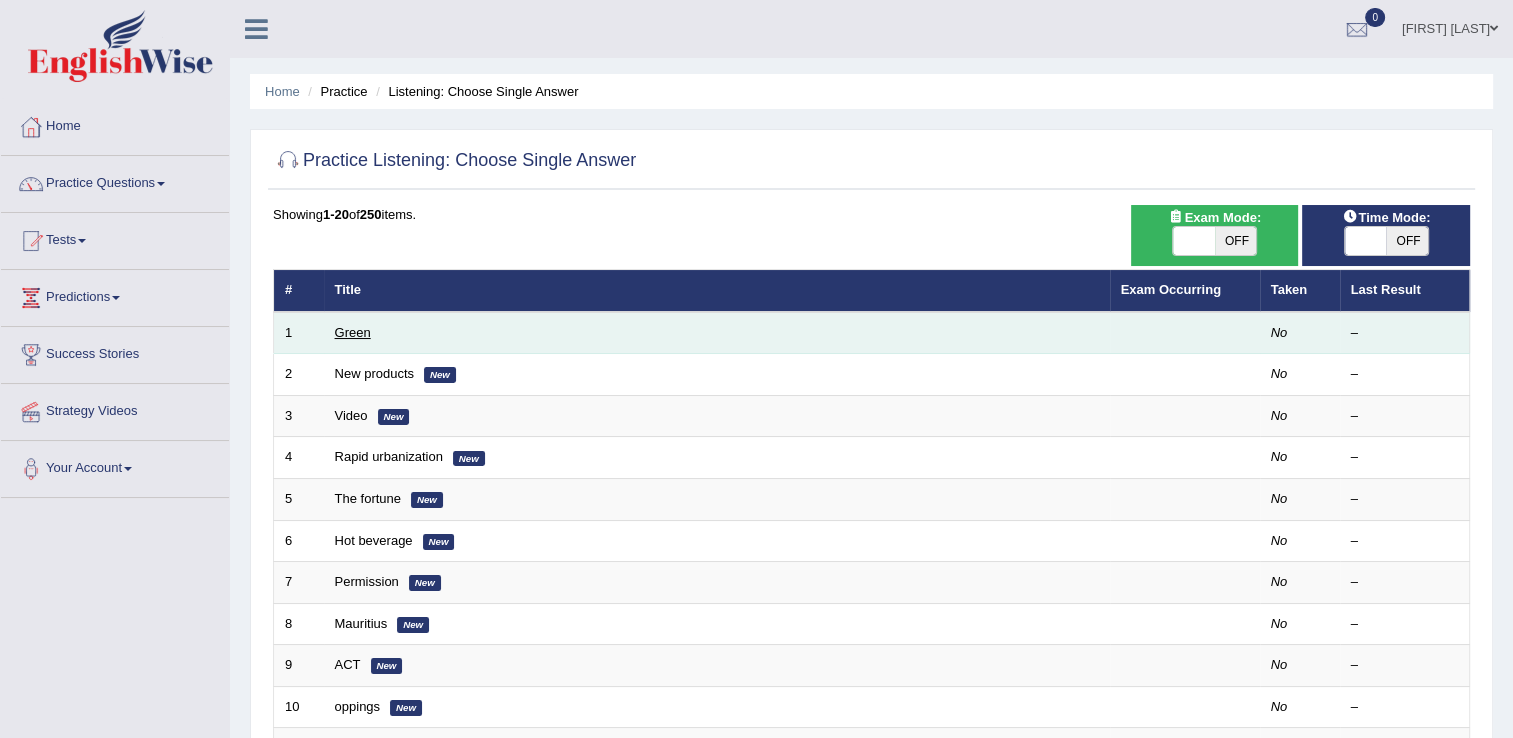 click on "Green" at bounding box center (353, 332) 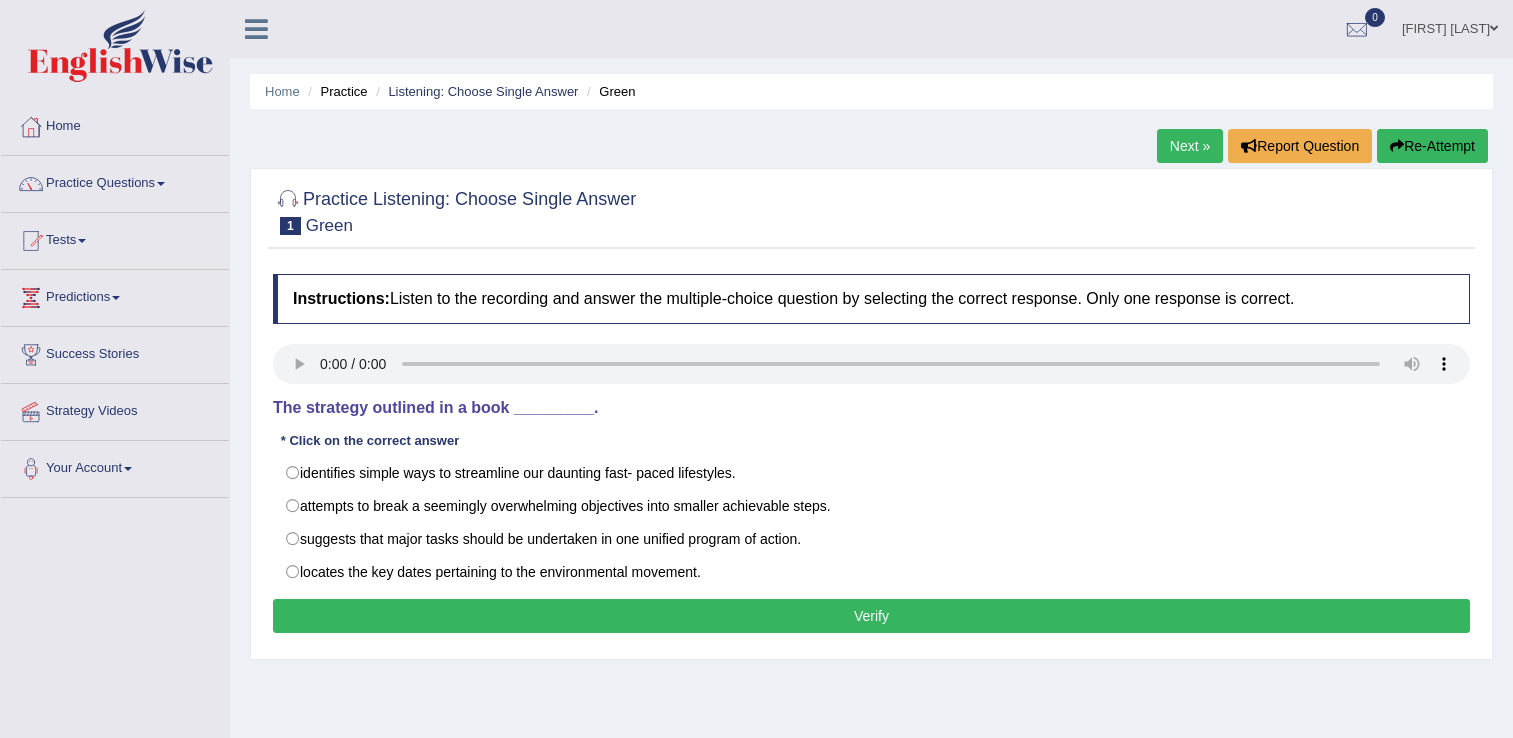 scroll, scrollTop: 0, scrollLeft: 0, axis: both 